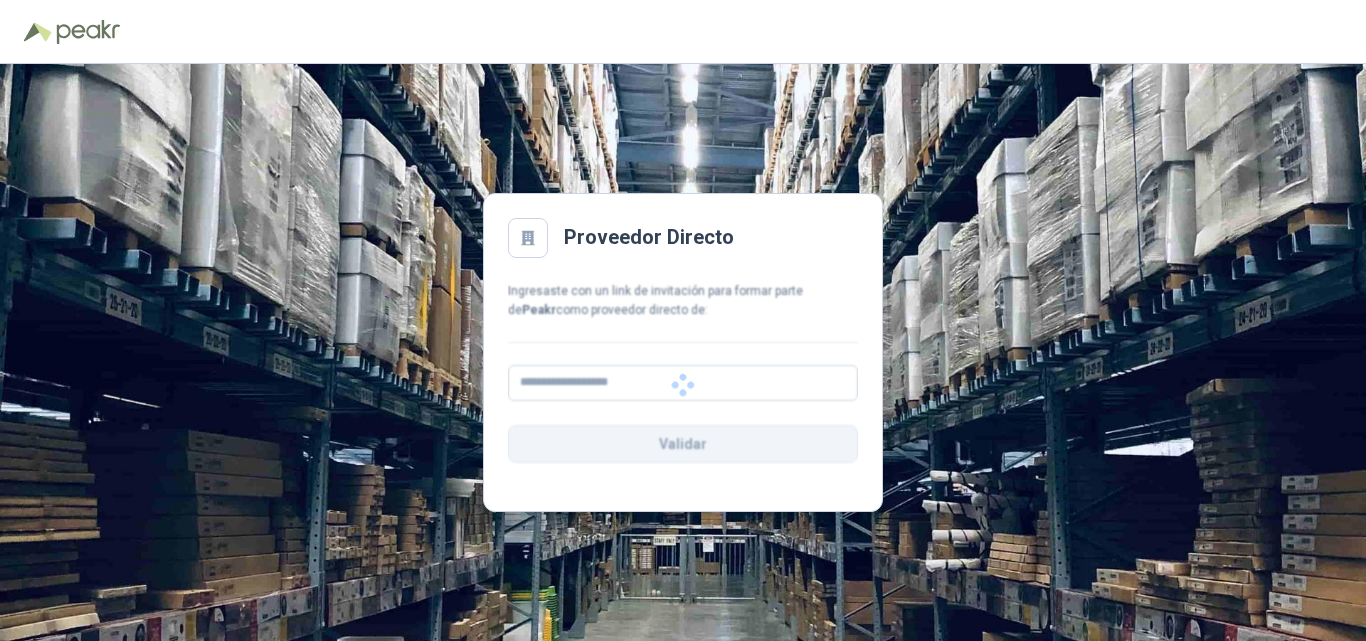 scroll, scrollTop: 0, scrollLeft: 0, axis: both 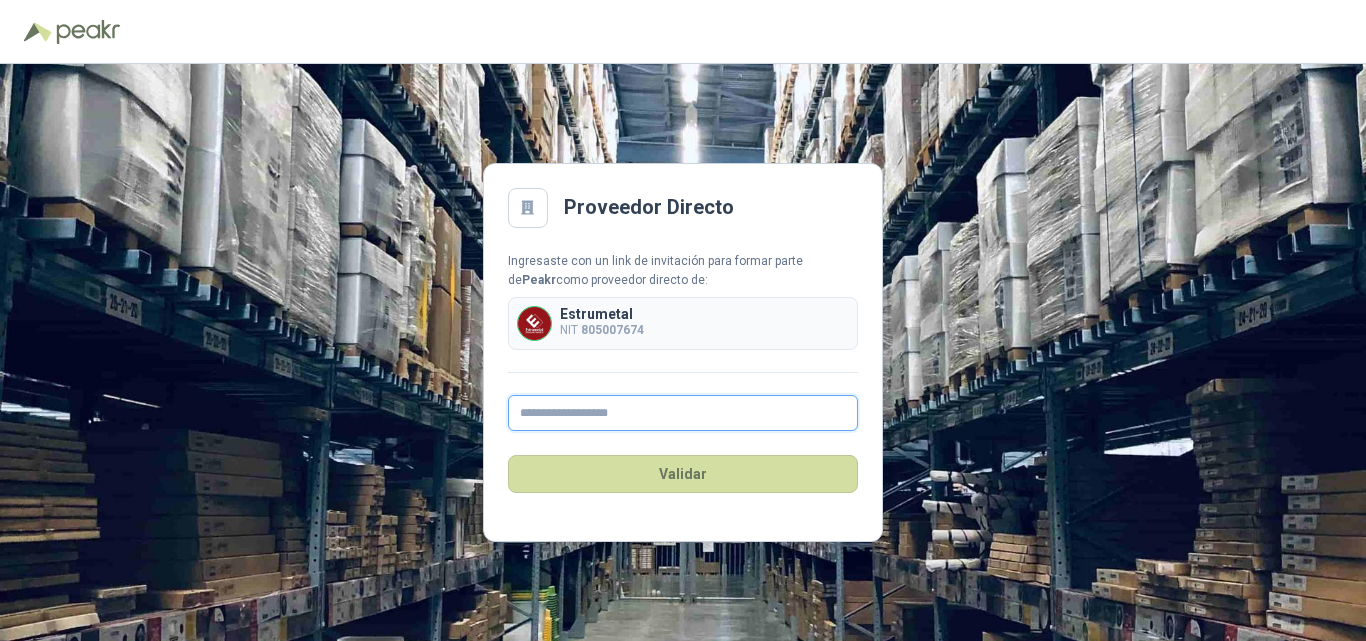 click at bounding box center [683, 413] 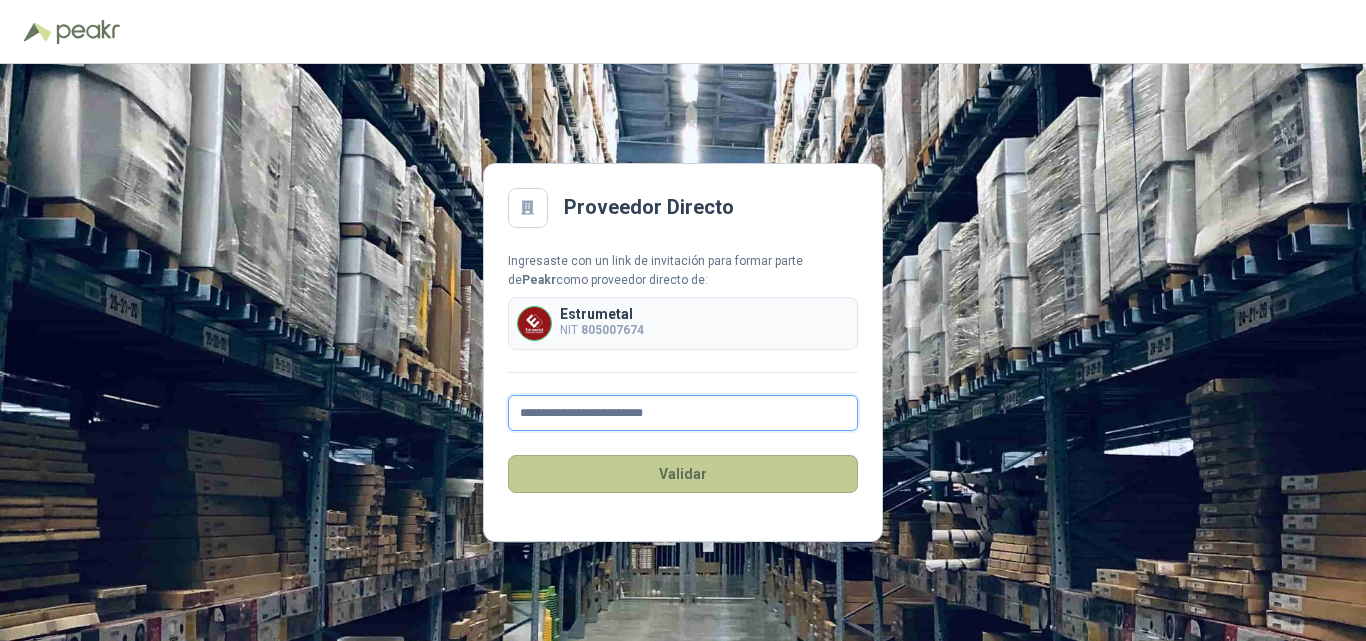 type on "**********" 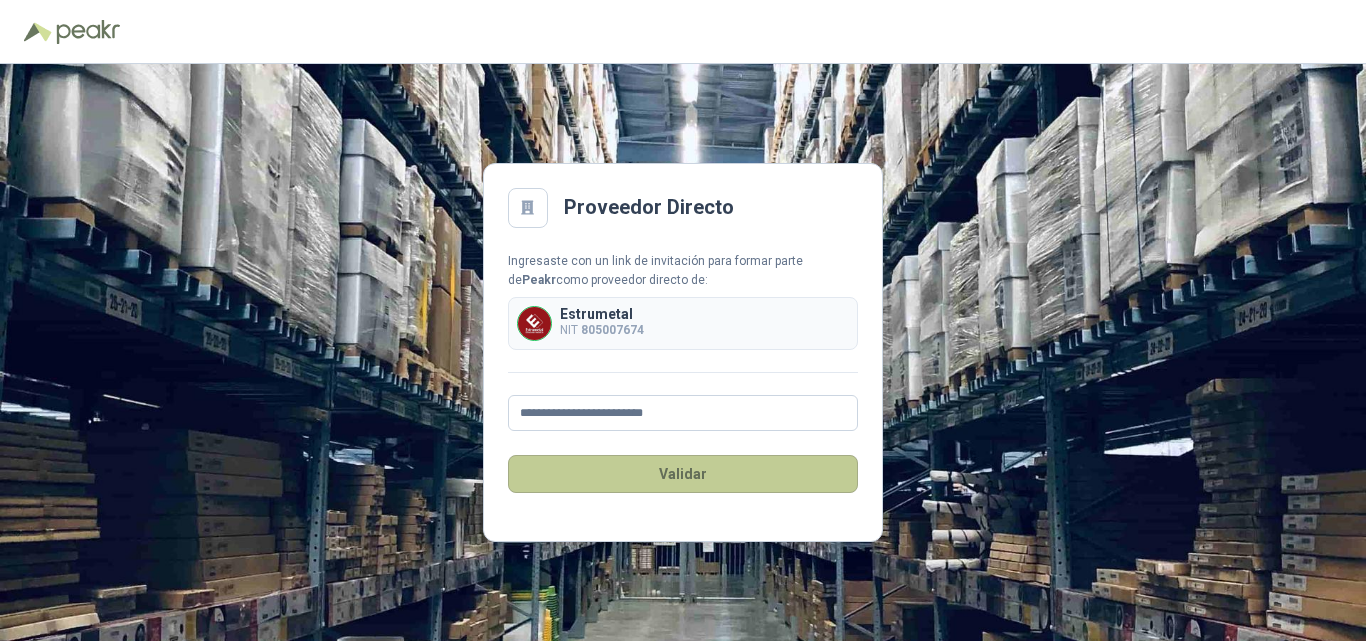 click on "Validar" at bounding box center (683, 474) 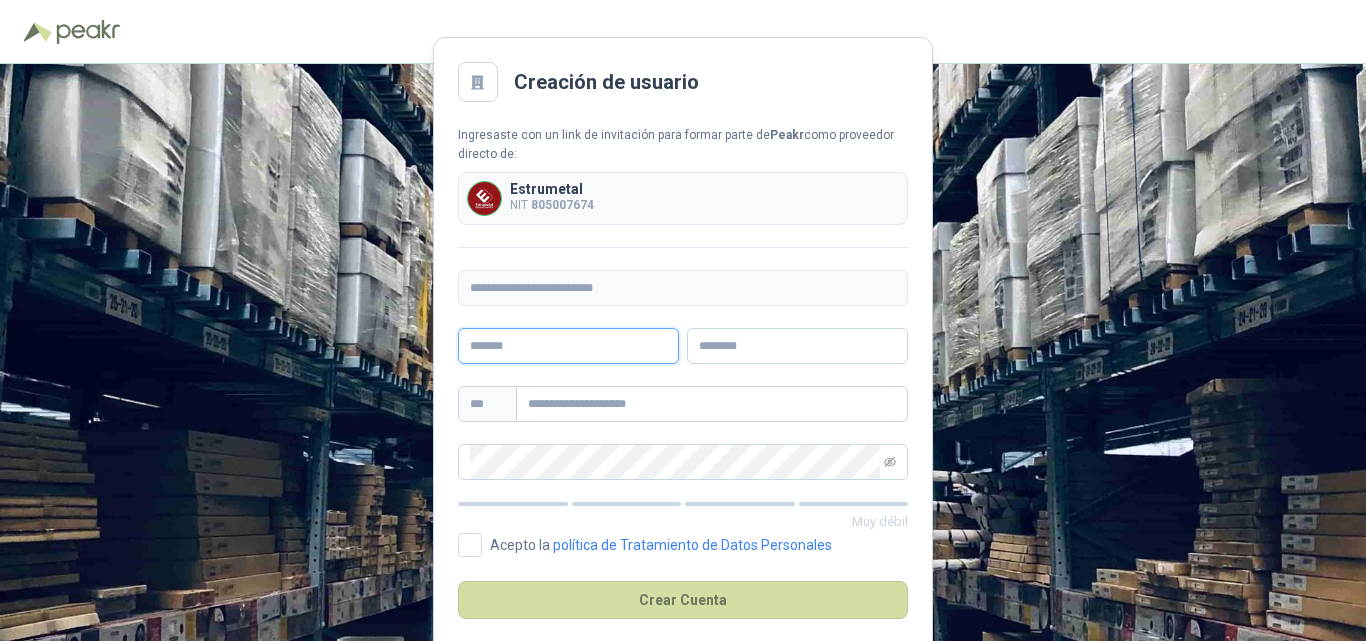 click at bounding box center (568, 346) 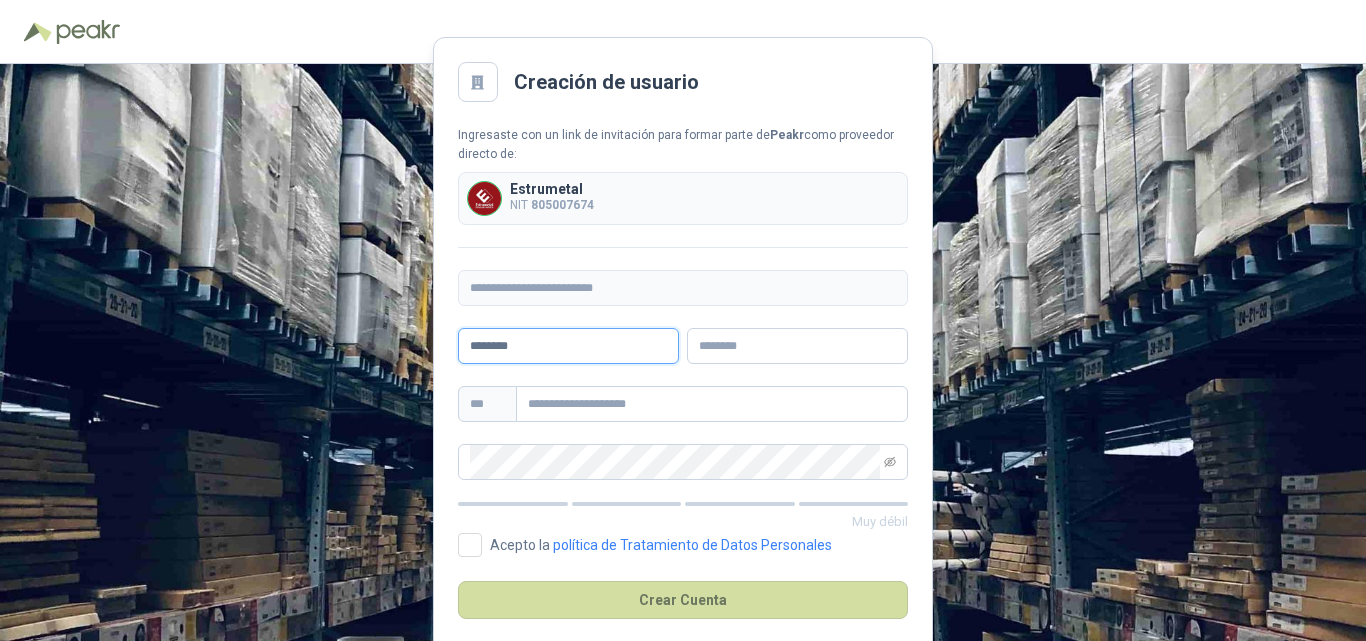 type on "********" 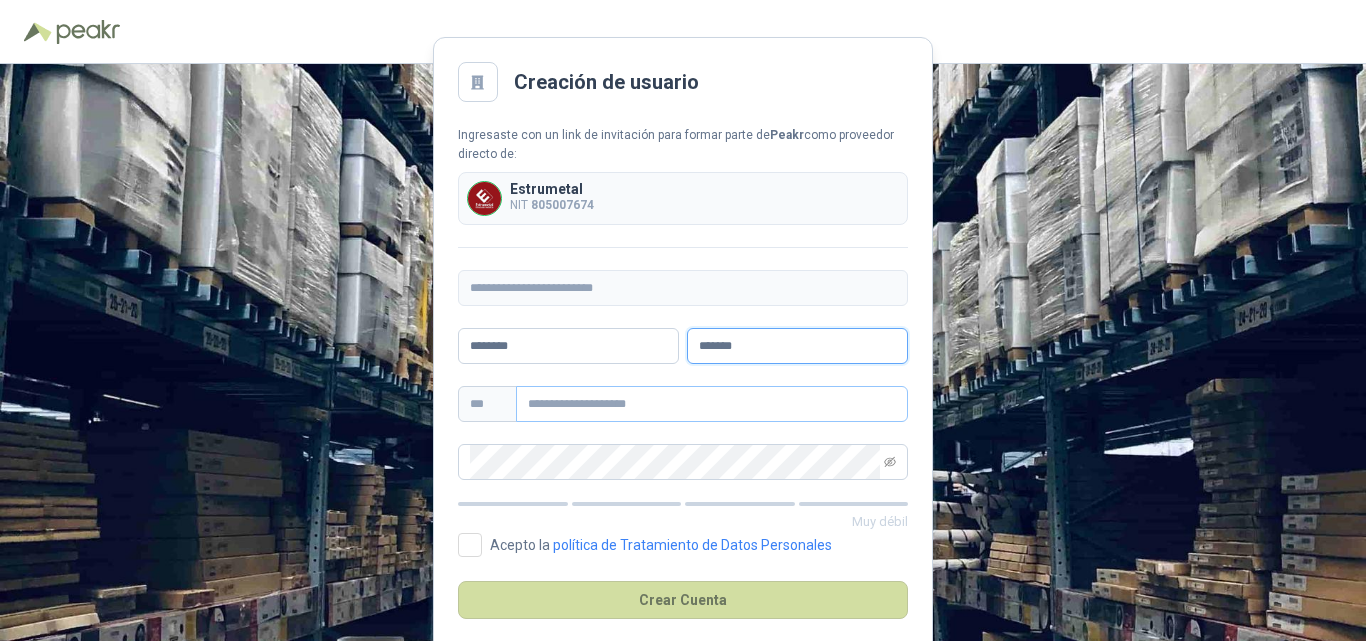 type on "*******" 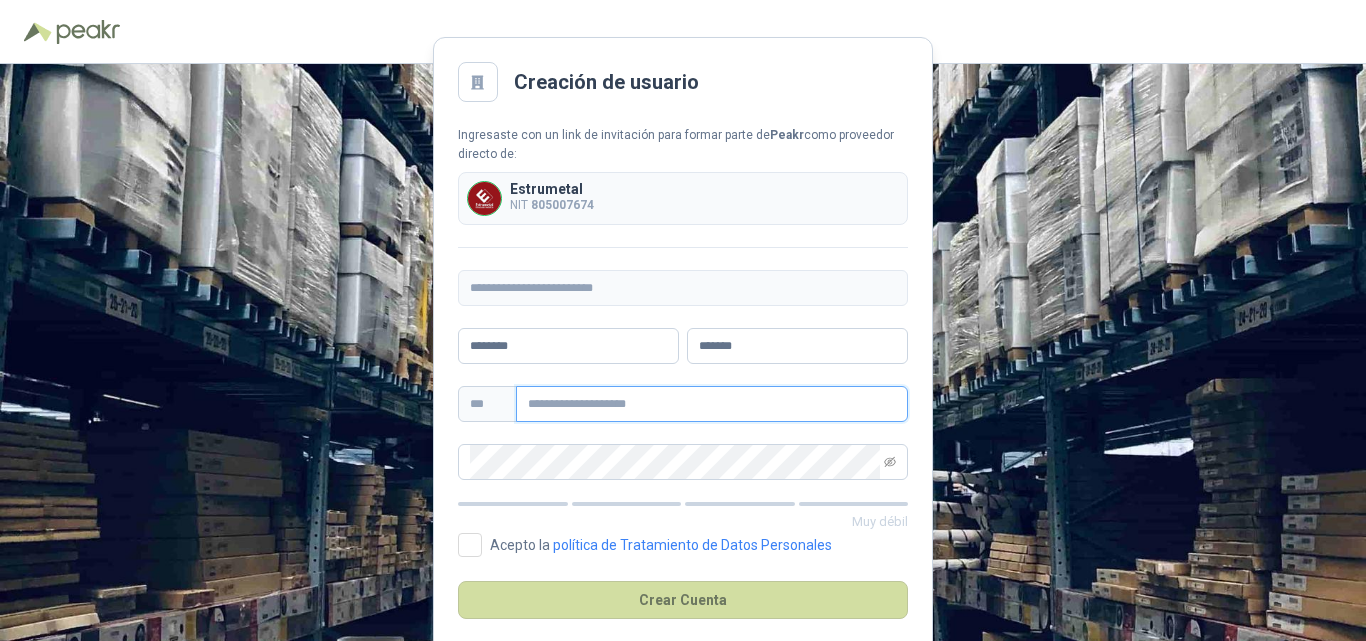 click at bounding box center [712, 404] 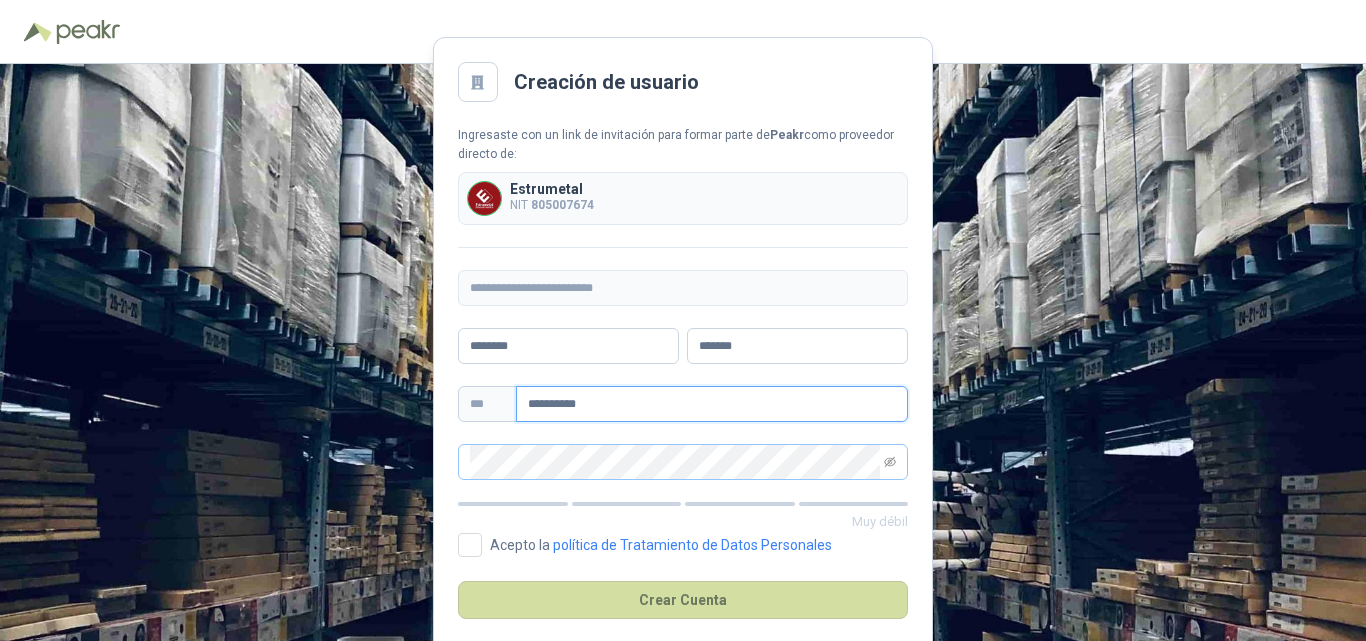 type on "**********" 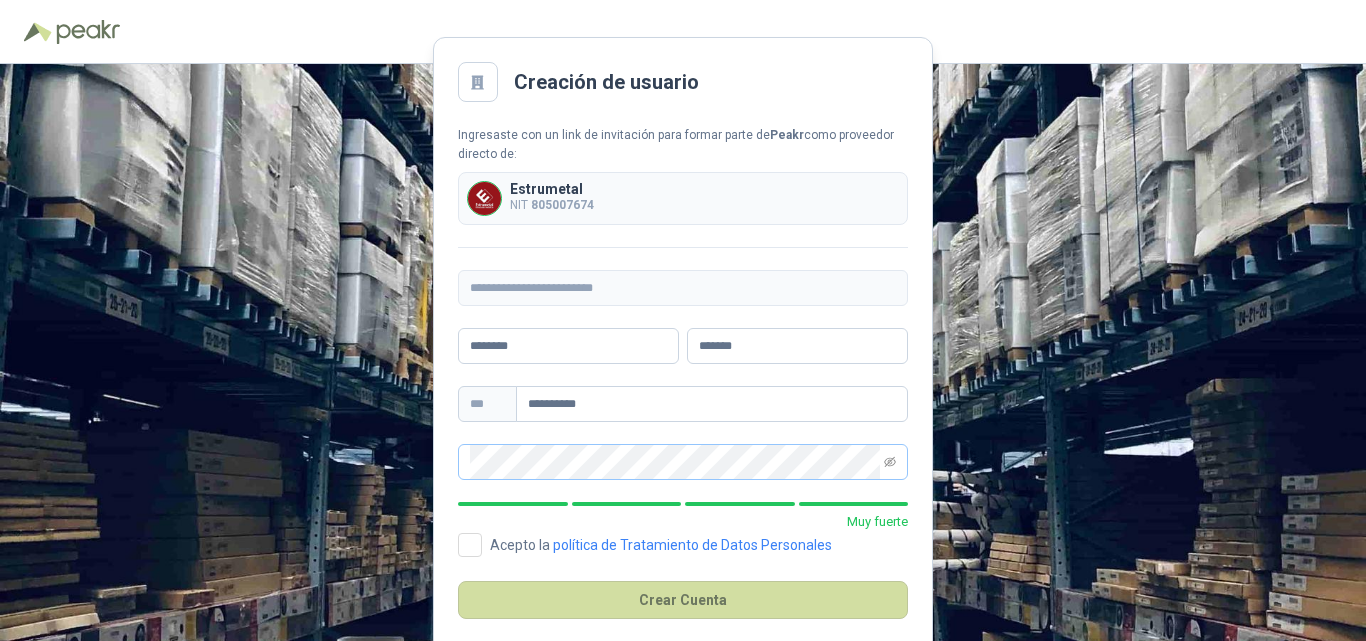 click at bounding box center [683, 462] 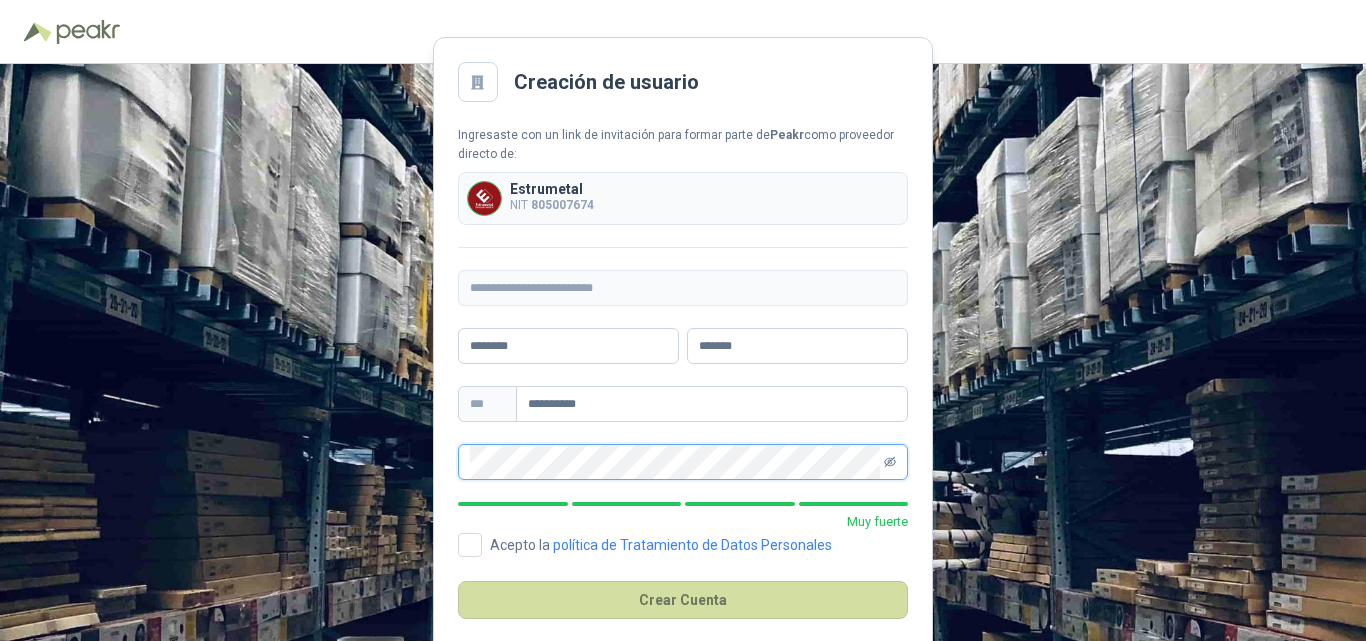 click at bounding box center [890, 462] 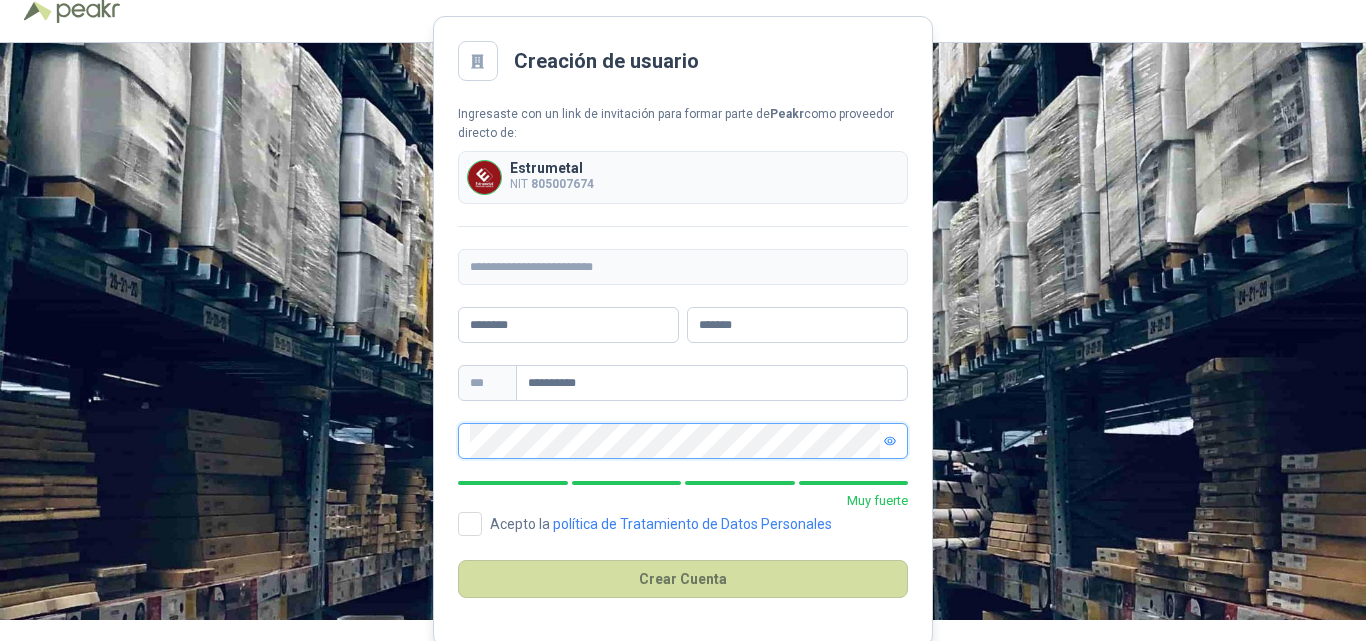 scroll, scrollTop: 27, scrollLeft: 0, axis: vertical 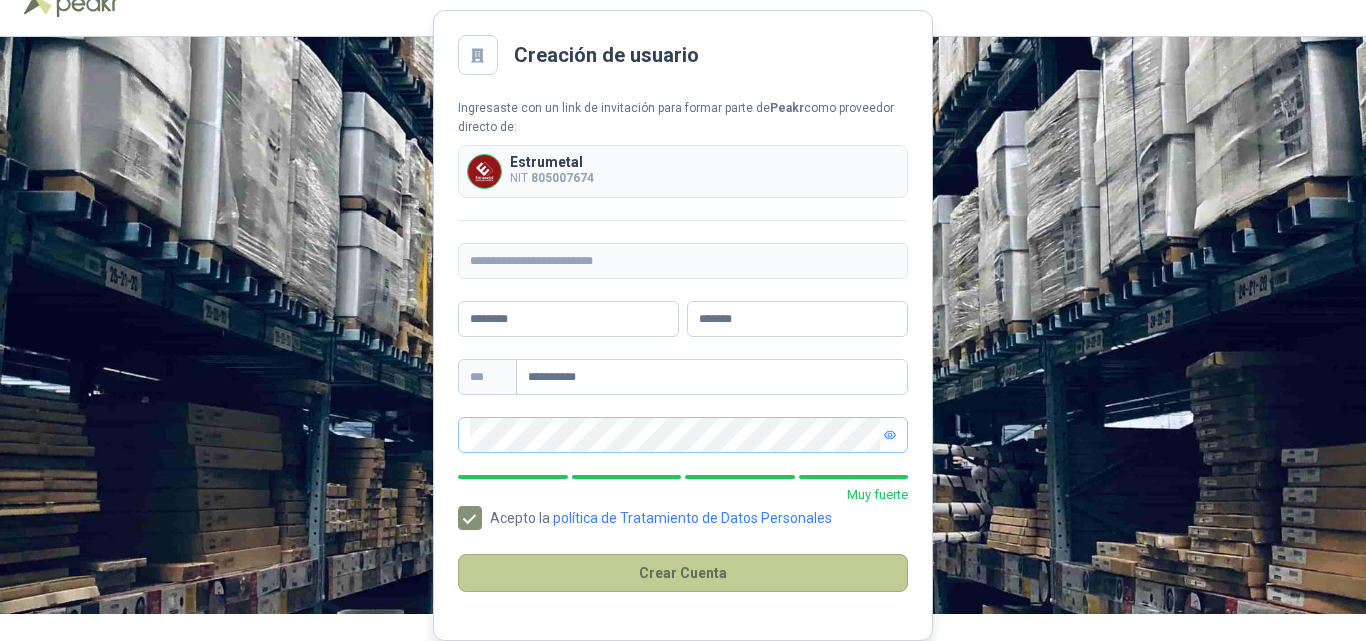 click on "Crear Cuenta" at bounding box center (683, 573) 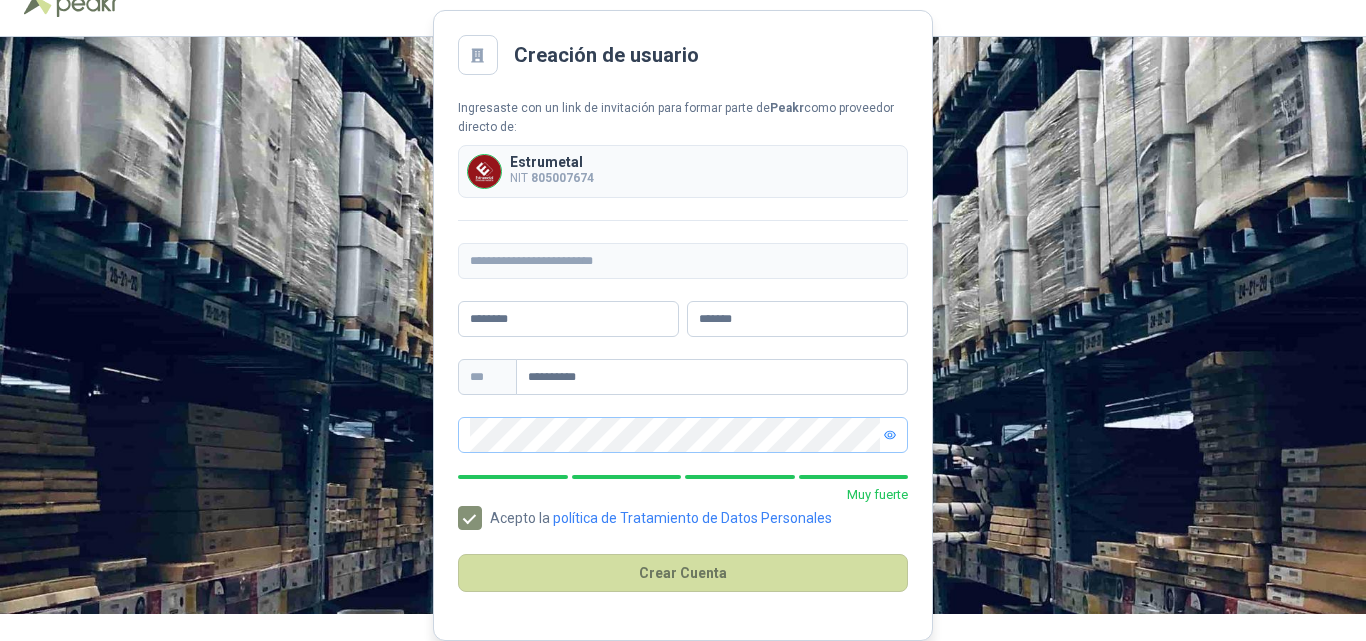 scroll, scrollTop: 0, scrollLeft: 0, axis: both 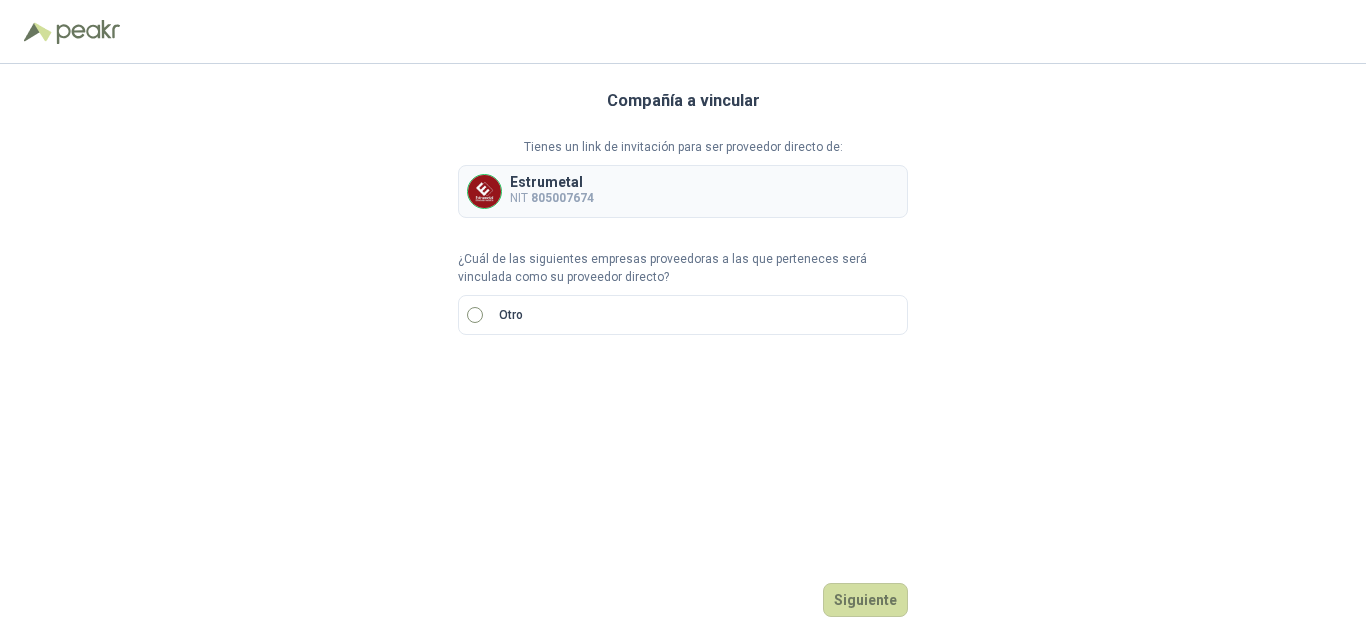 click on "Otro" at bounding box center (683, 315) 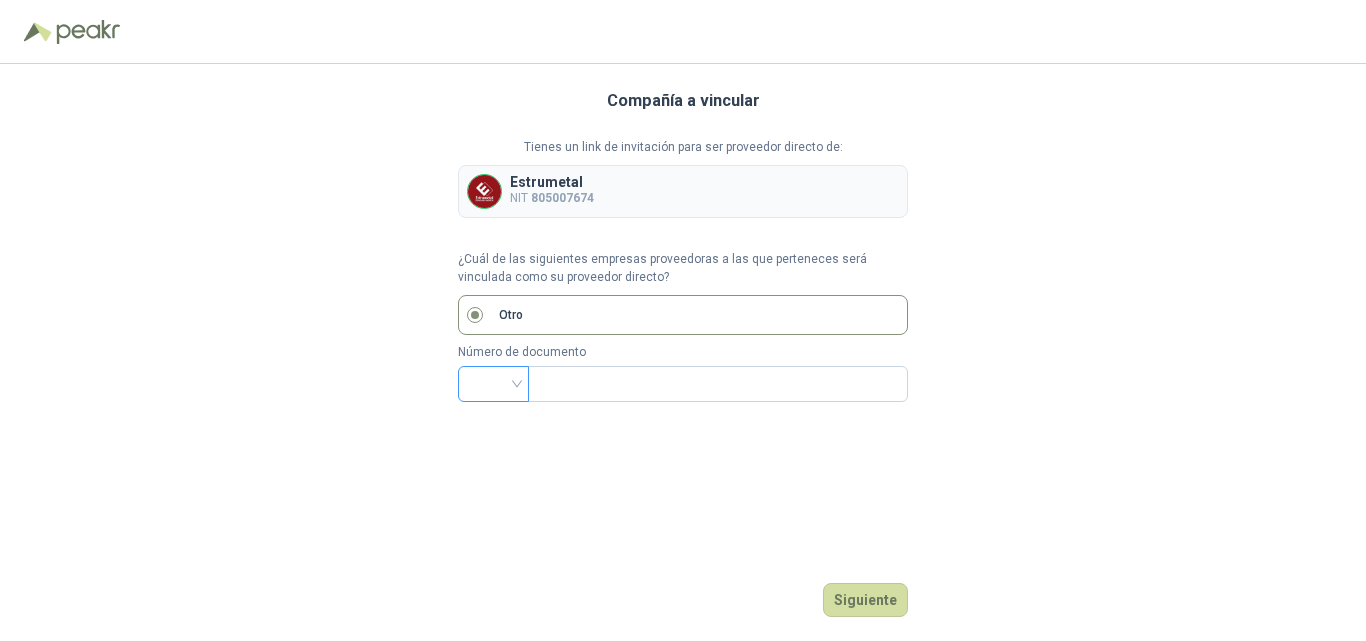click at bounding box center (493, 382) 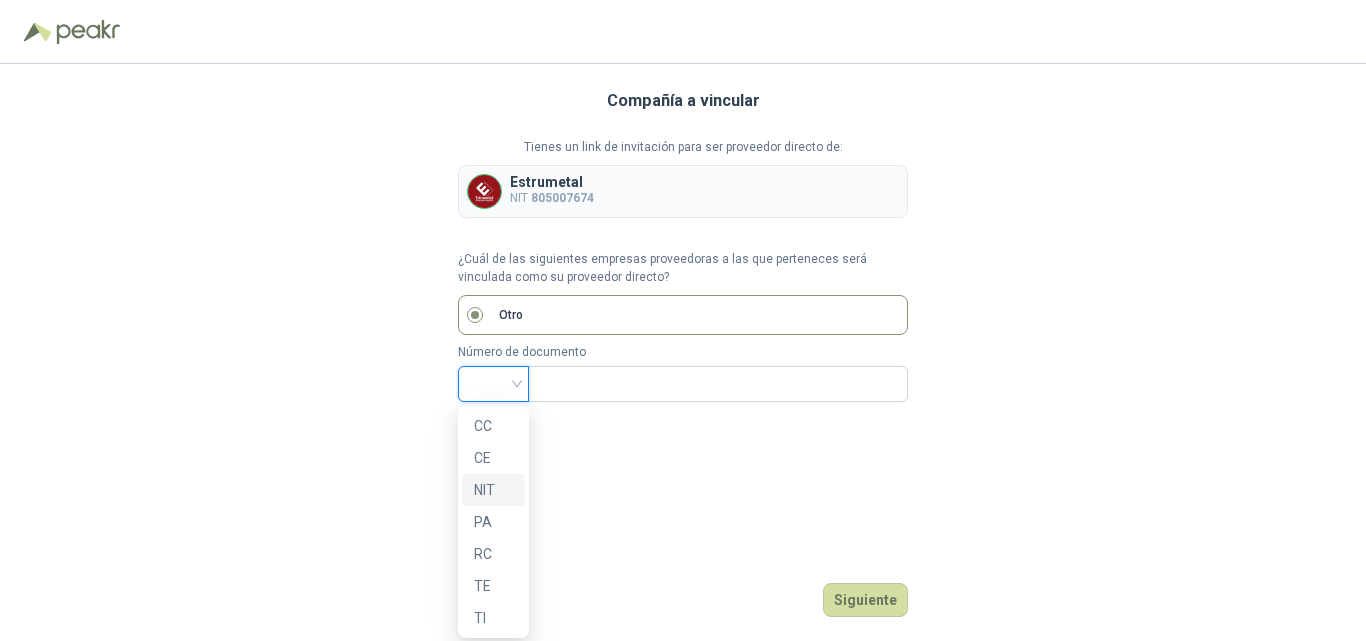 click on "NIT" at bounding box center (493, 490) 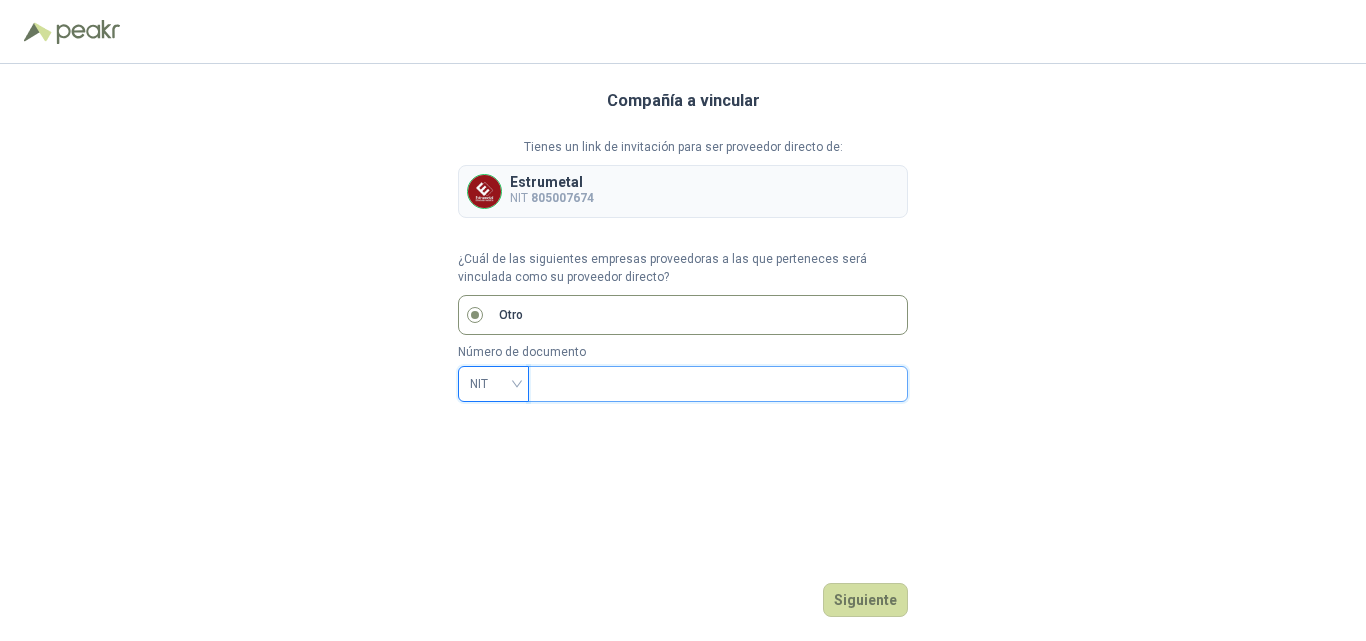click at bounding box center [716, 384] 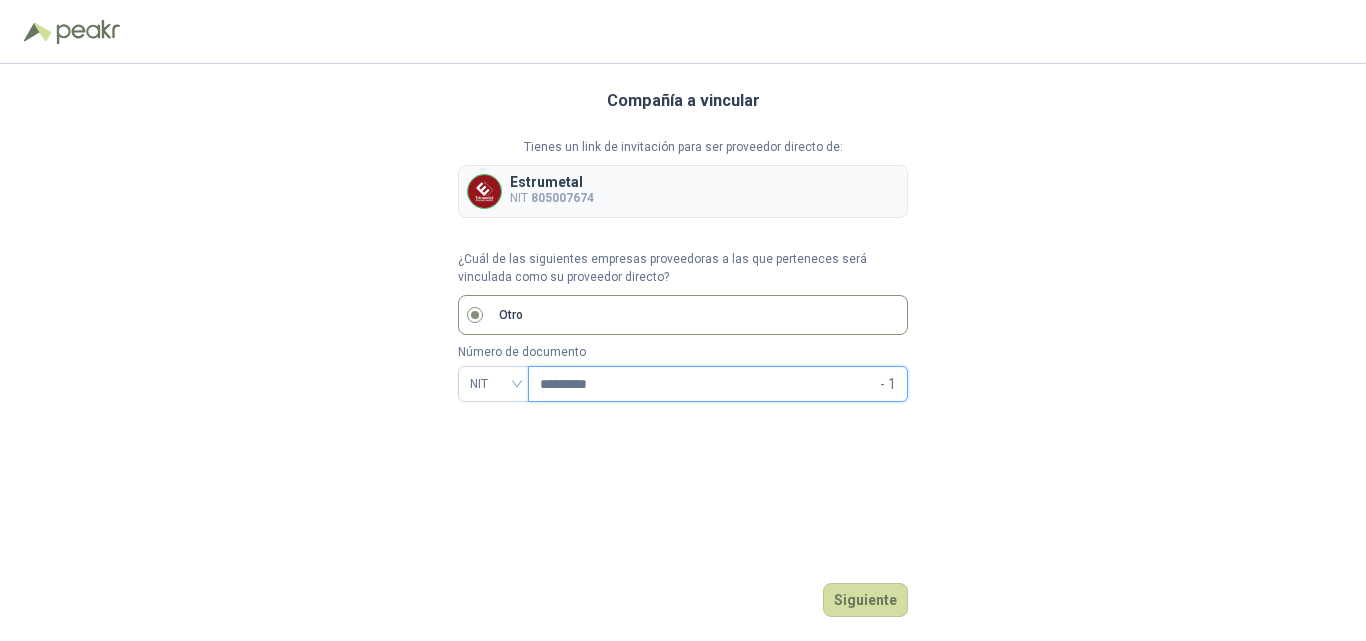 type on "*********" 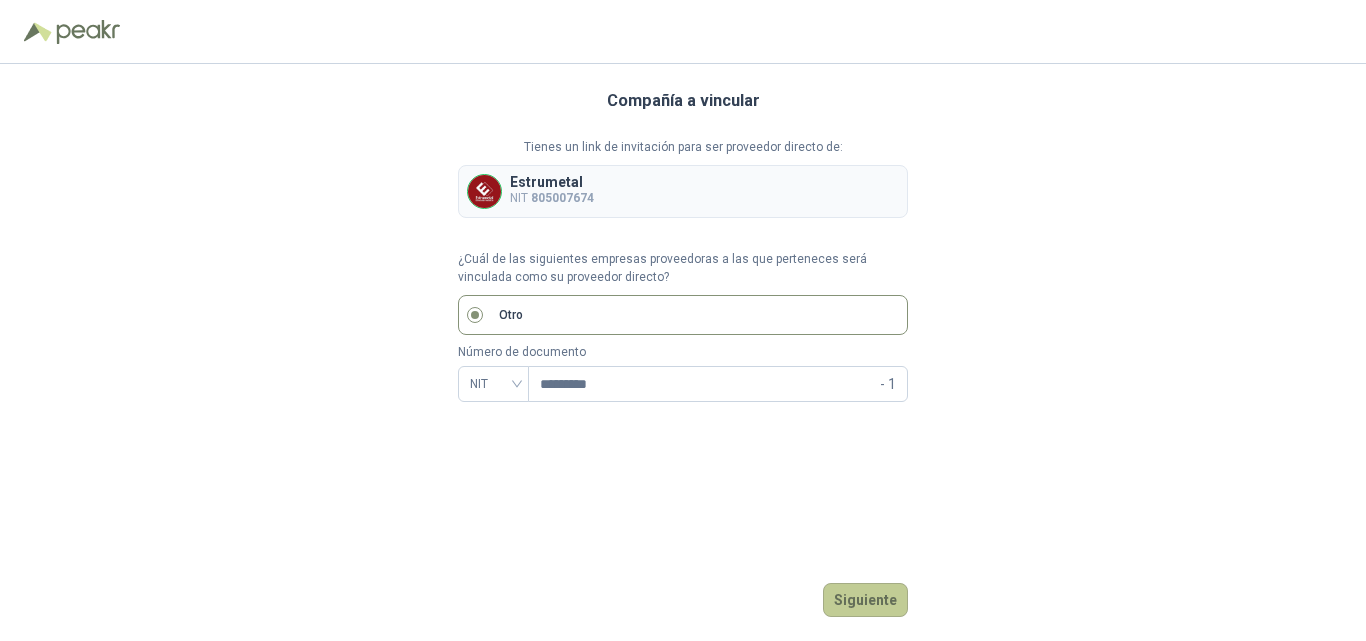 click on "Siguiente" at bounding box center [865, 600] 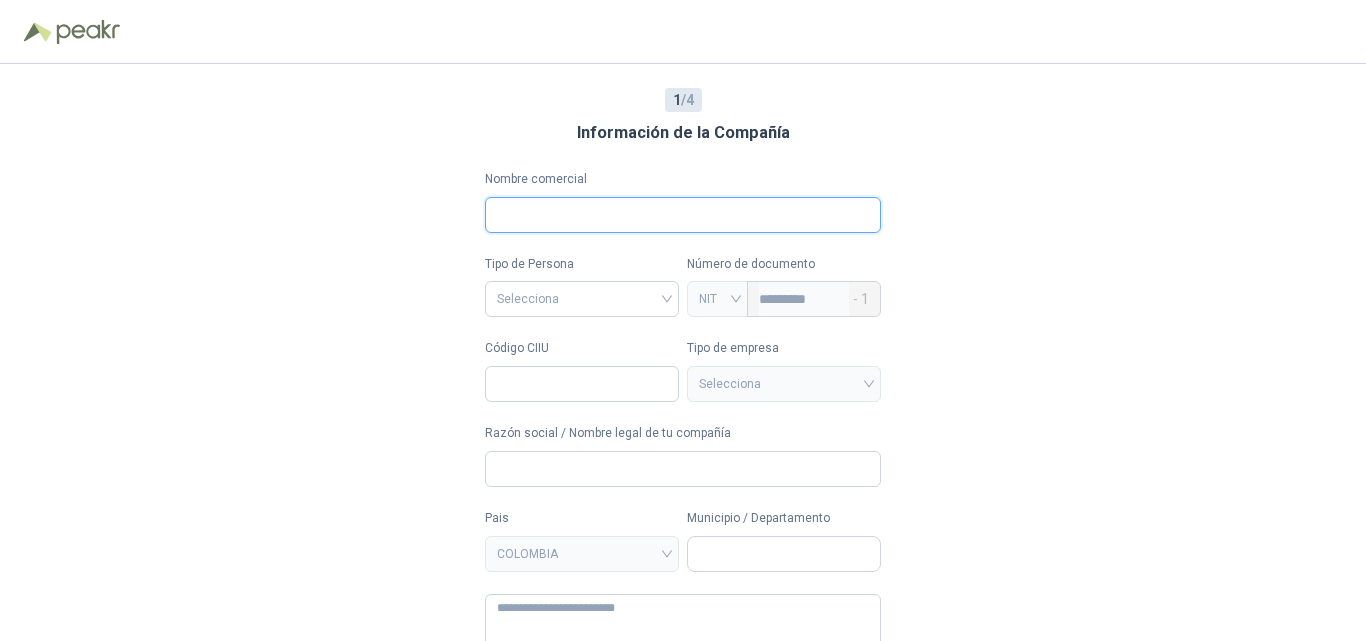 click on "Nombre comercial" at bounding box center [683, 215] 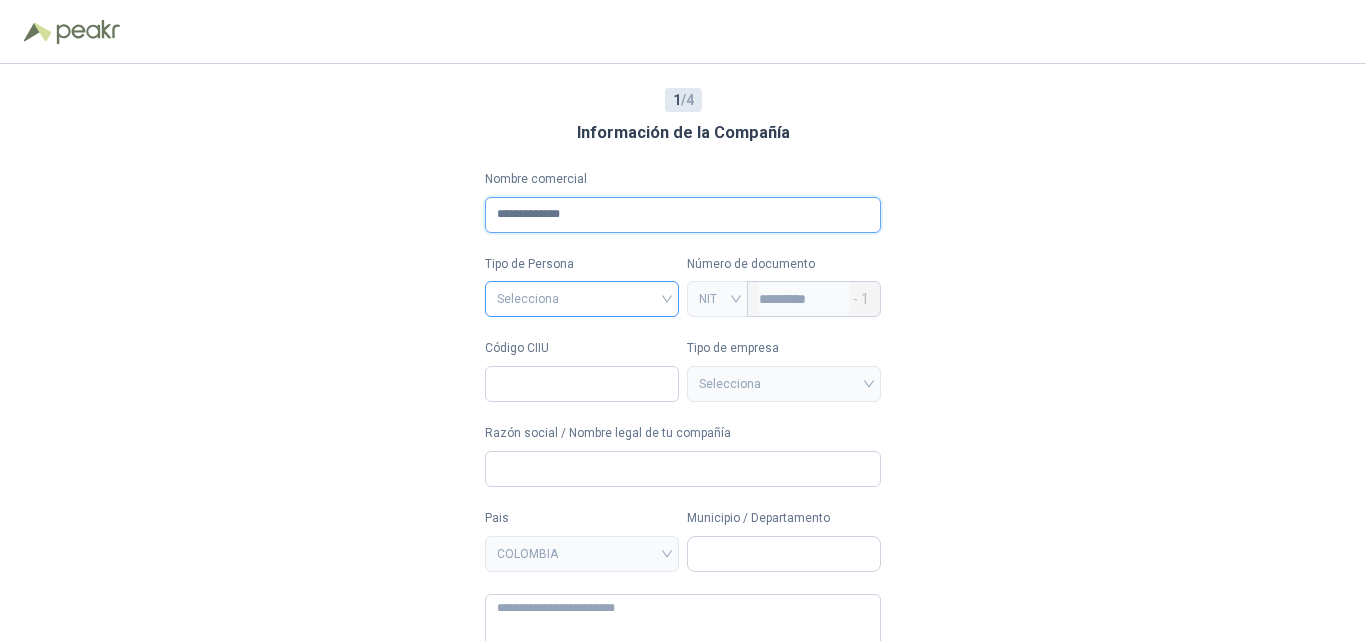 type on "**********" 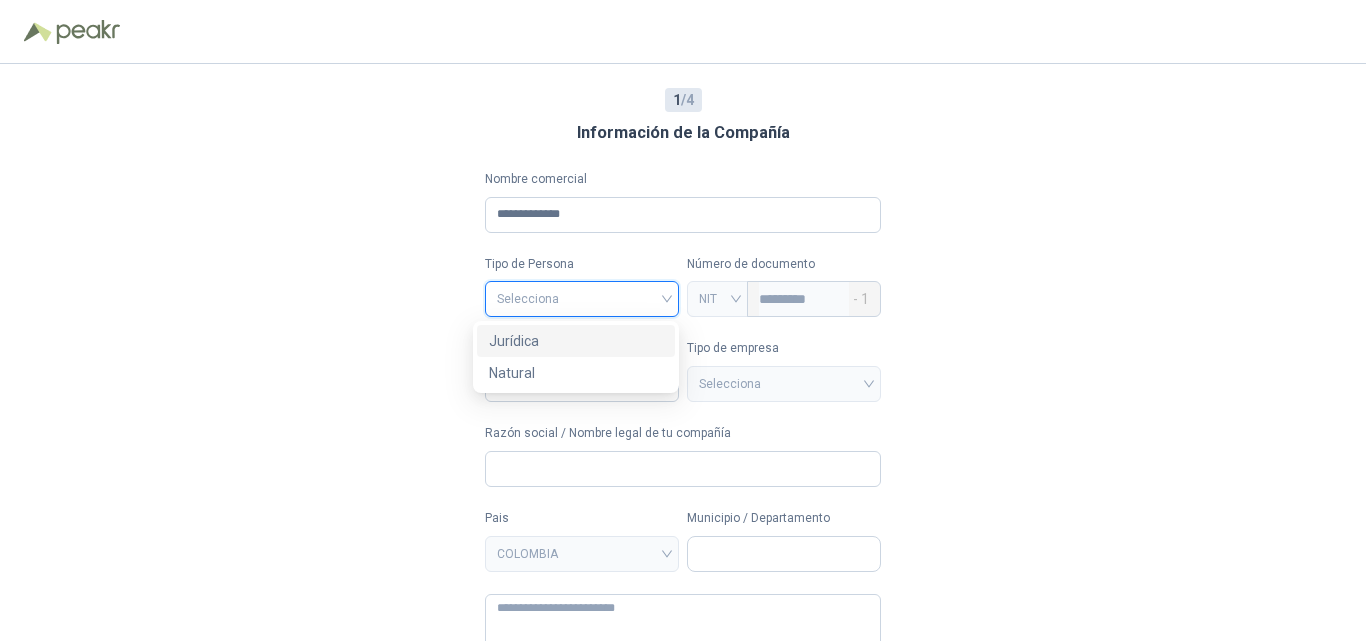 click at bounding box center [582, 297] 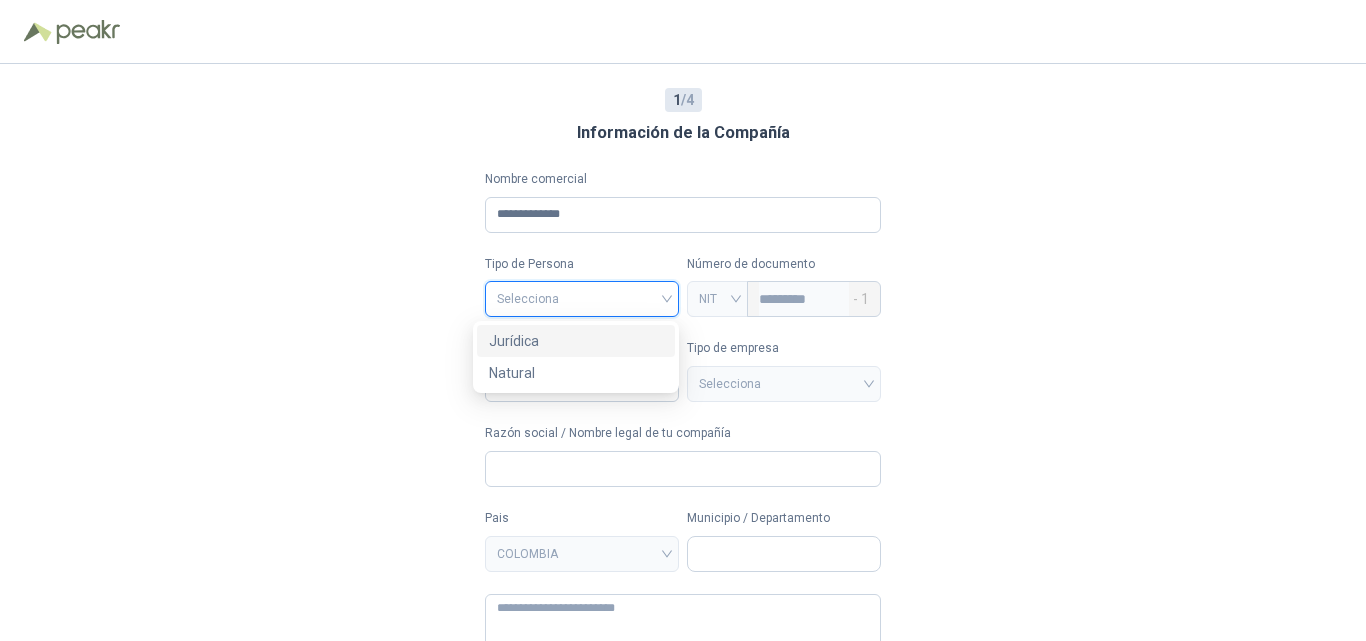 click on "legal natural Jurídica Natural" at bounding box center [576, 357] 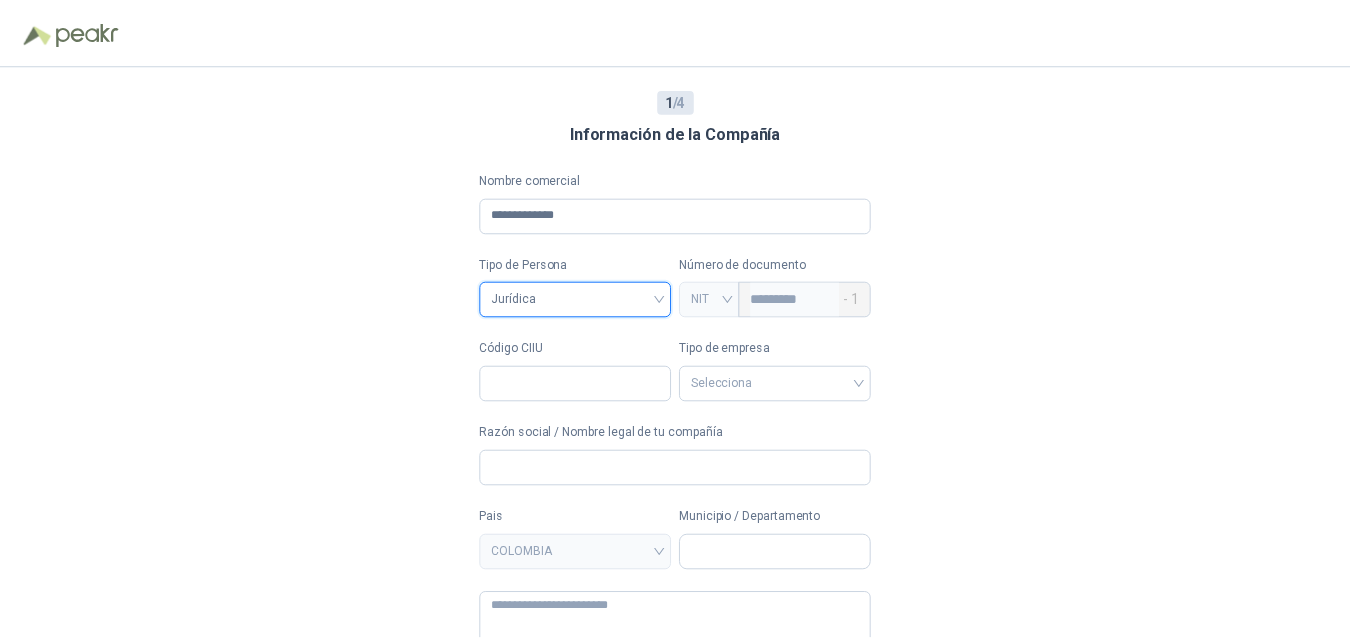 scroll, scrollTop: 78, scrollLeft: 0, axis: vertical 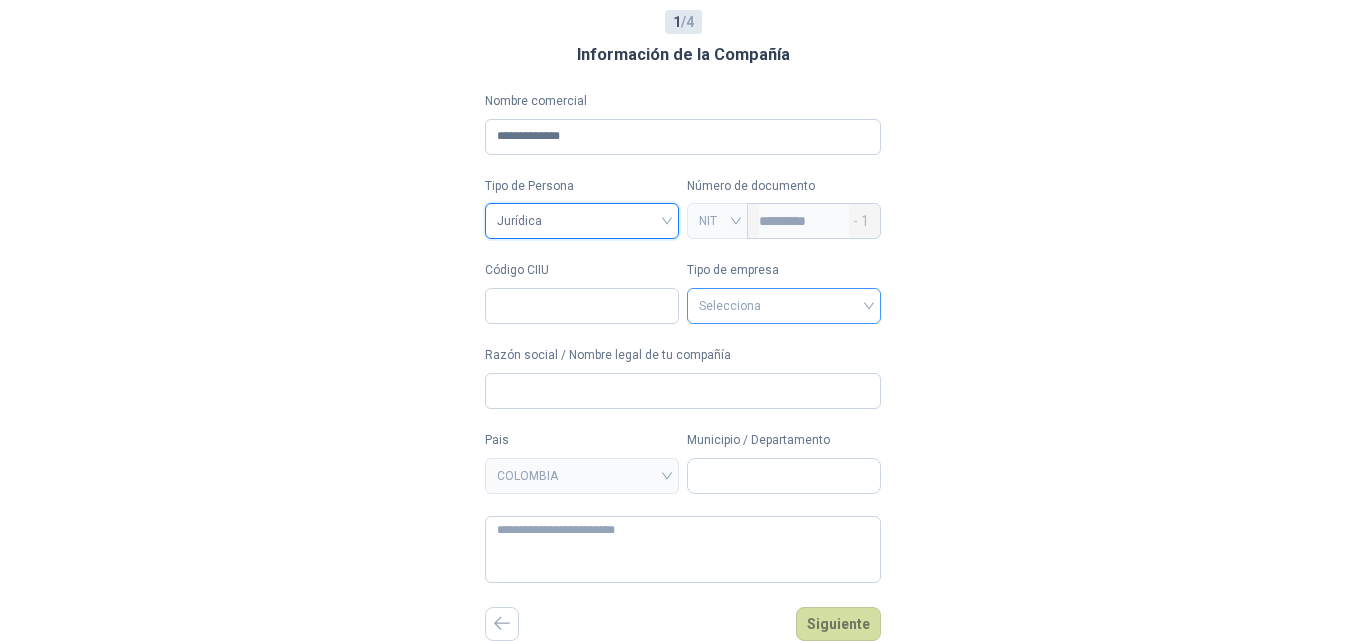 click at bounding box center [784, 304] 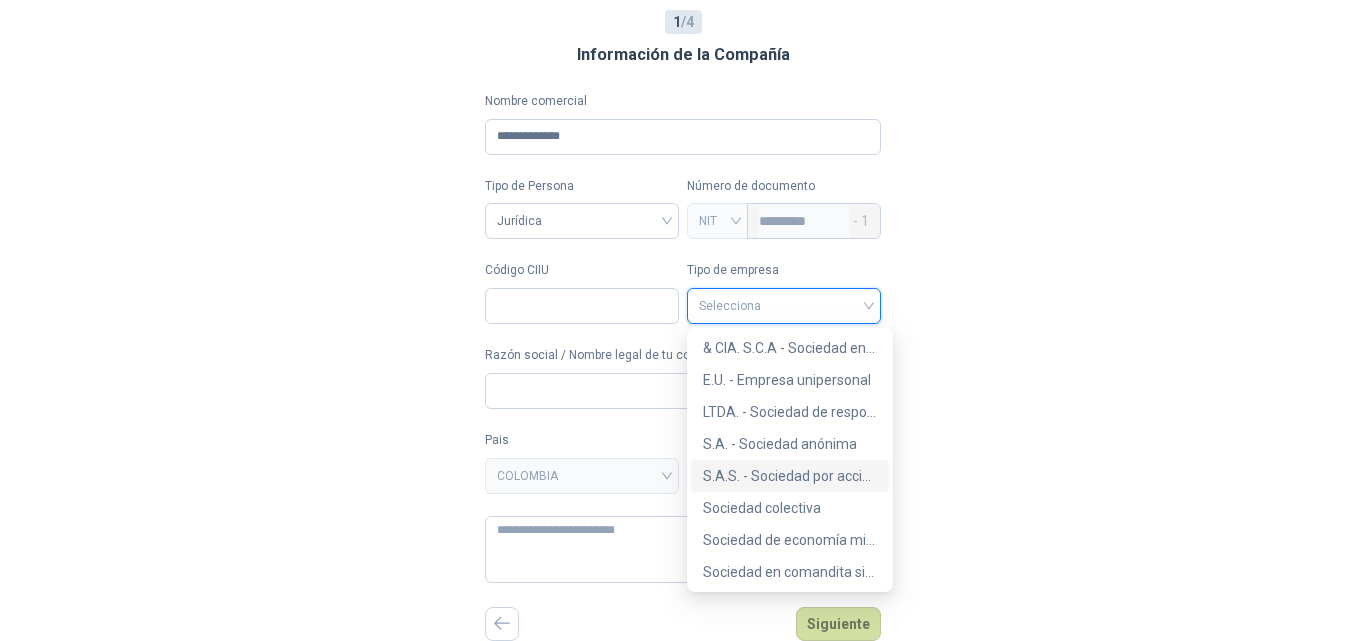 click on "S.A.S. - Sociedad por acciones simplificada" at bounding box center (0, 0) 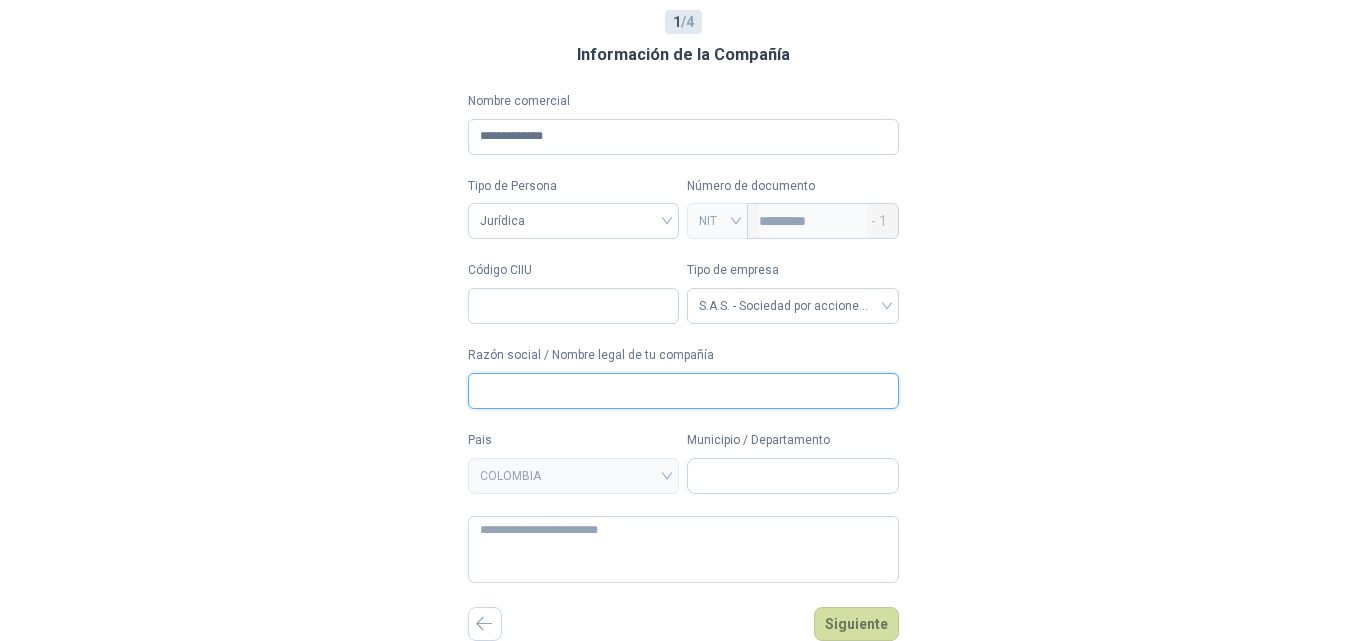 click on "Razón social / Nombre legal de tu compañía" at bounding box center [683, 391] 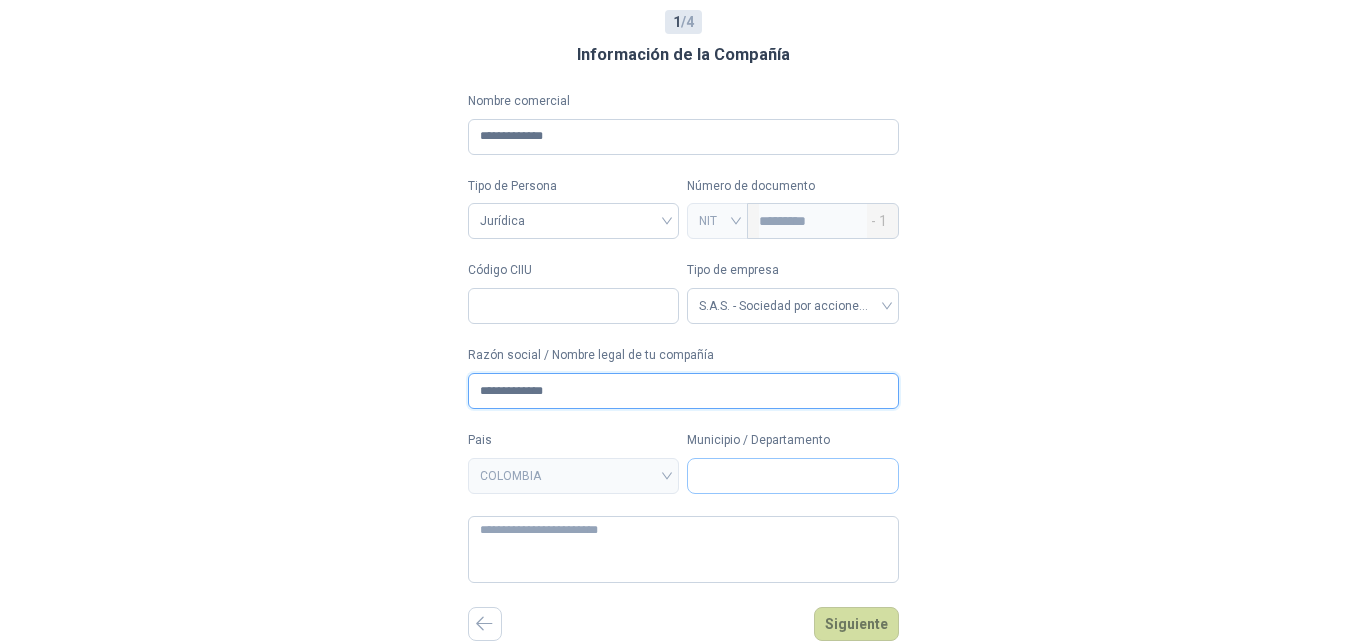 type on "**********" 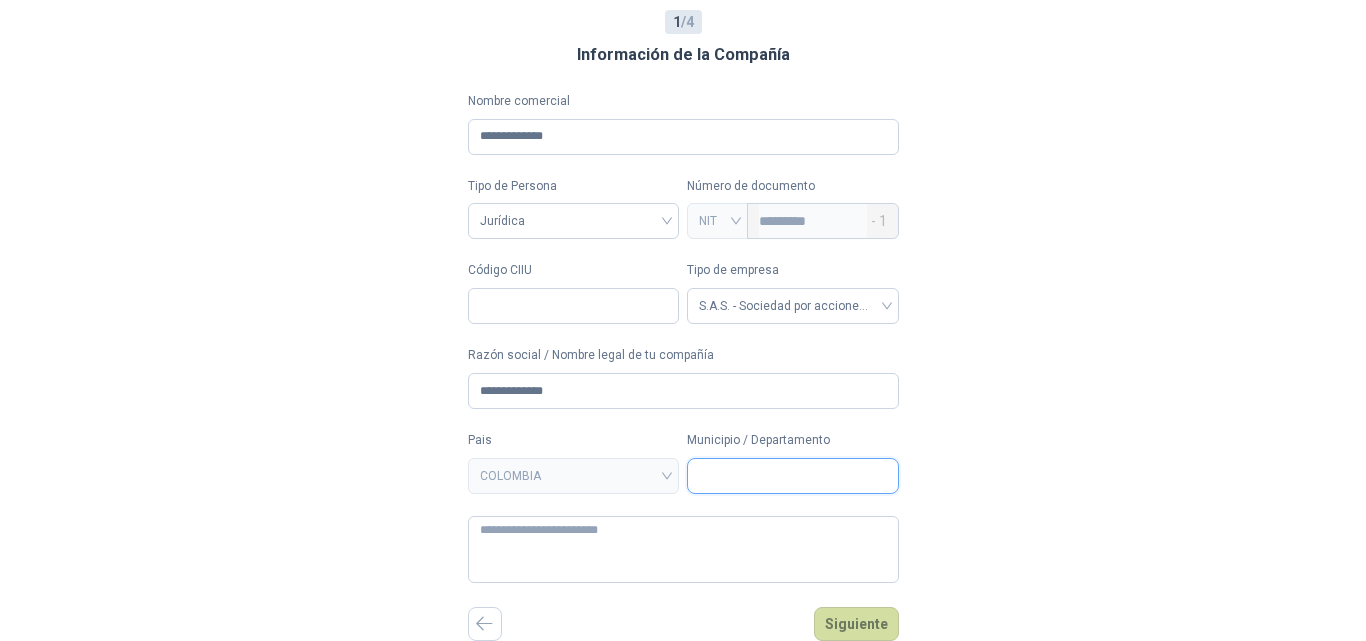 click on "Municipio / Departamento" at bounding box center [793, 476] 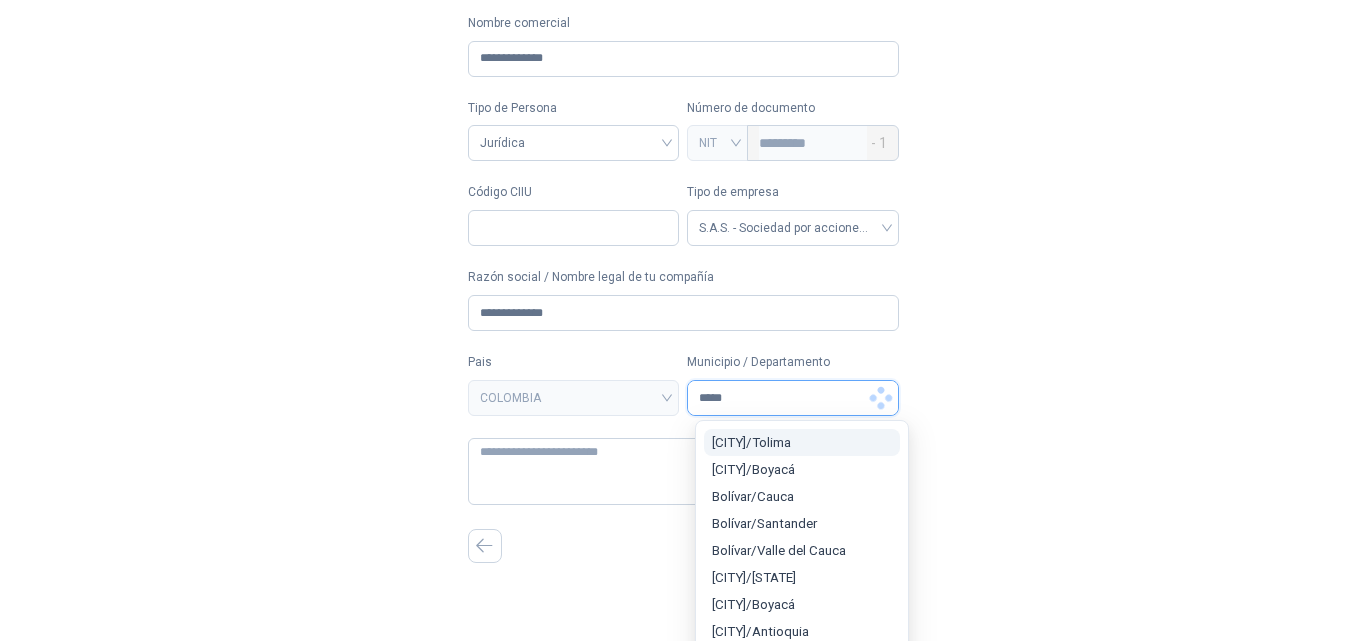 scroll, scrollTop: 0, scrollLeft: 0, axis: both 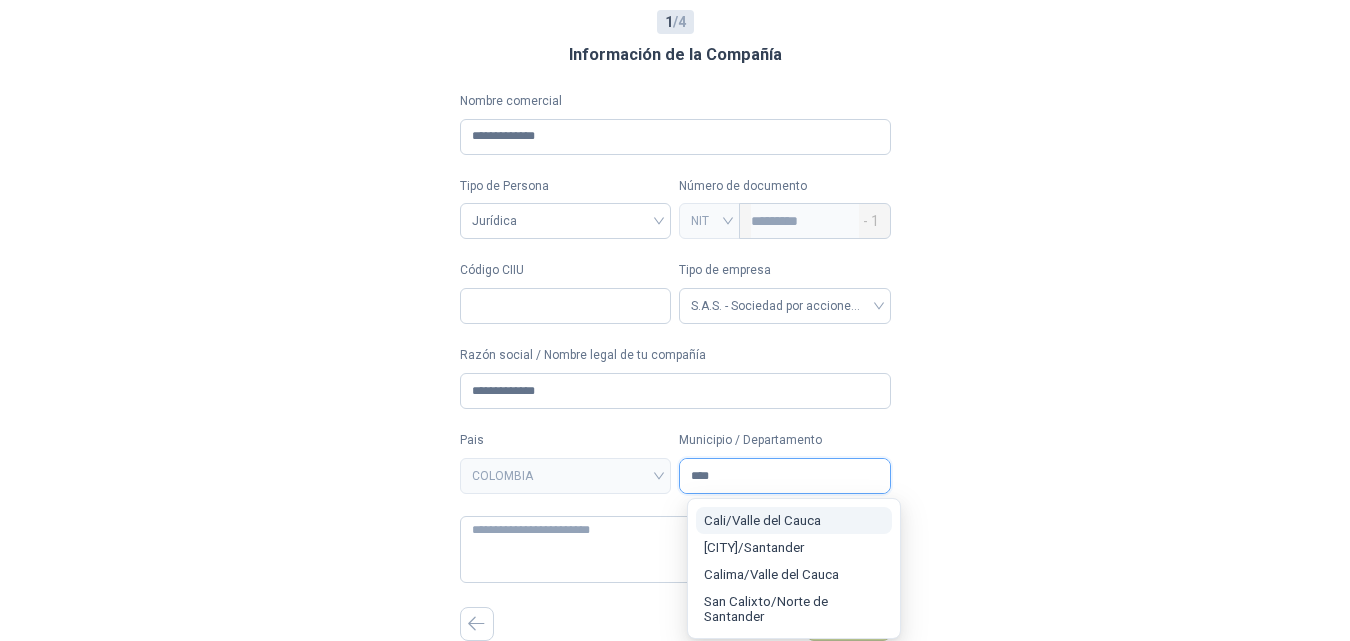type on "****" 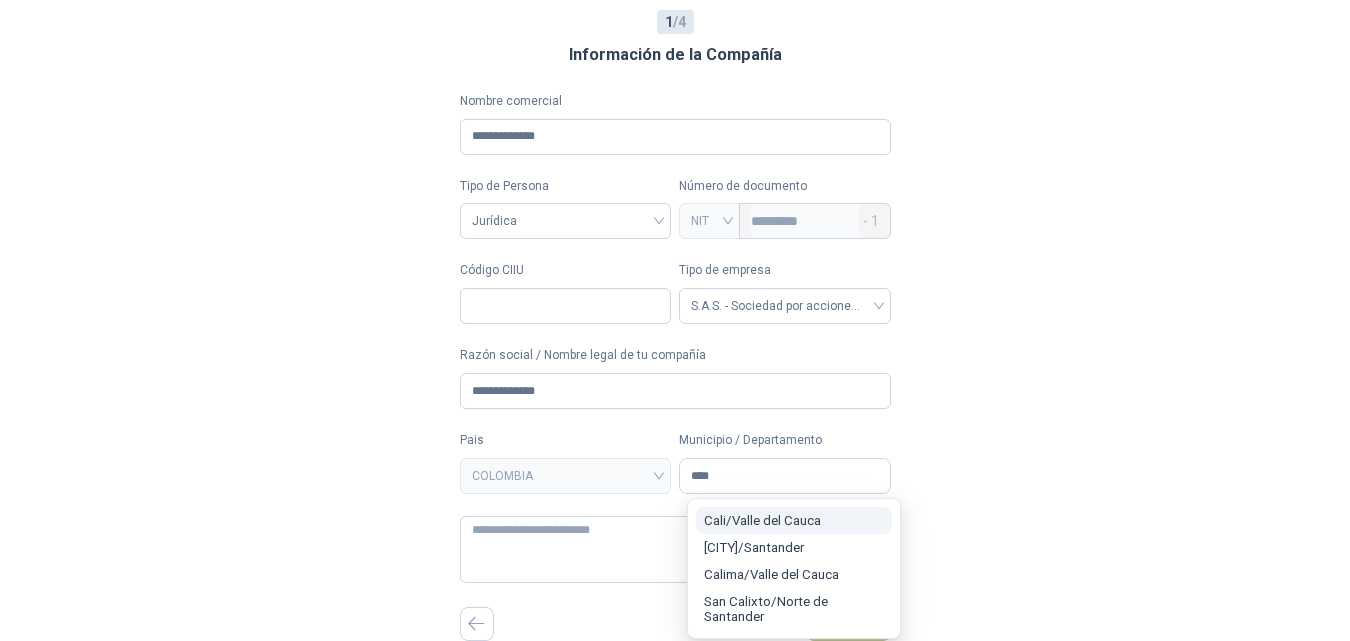 click on "[CITY]  /  [STATE]" at bounding box center [762, 520] 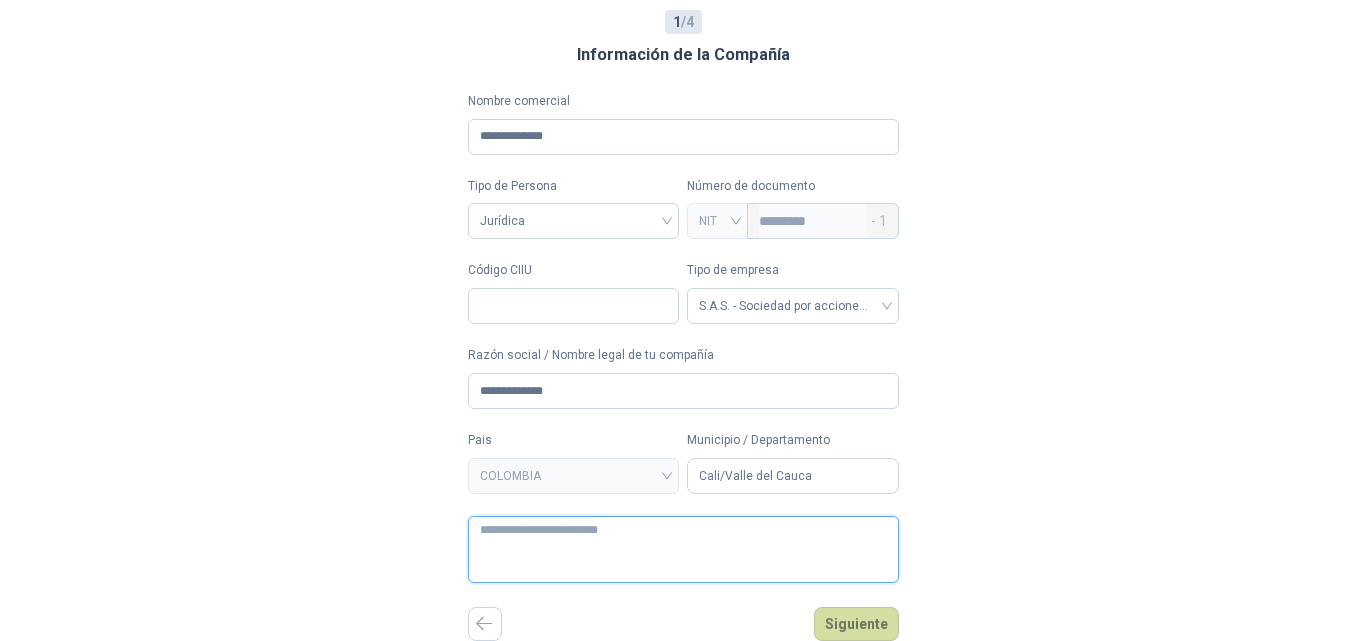 click at bounding box center [683, 549] 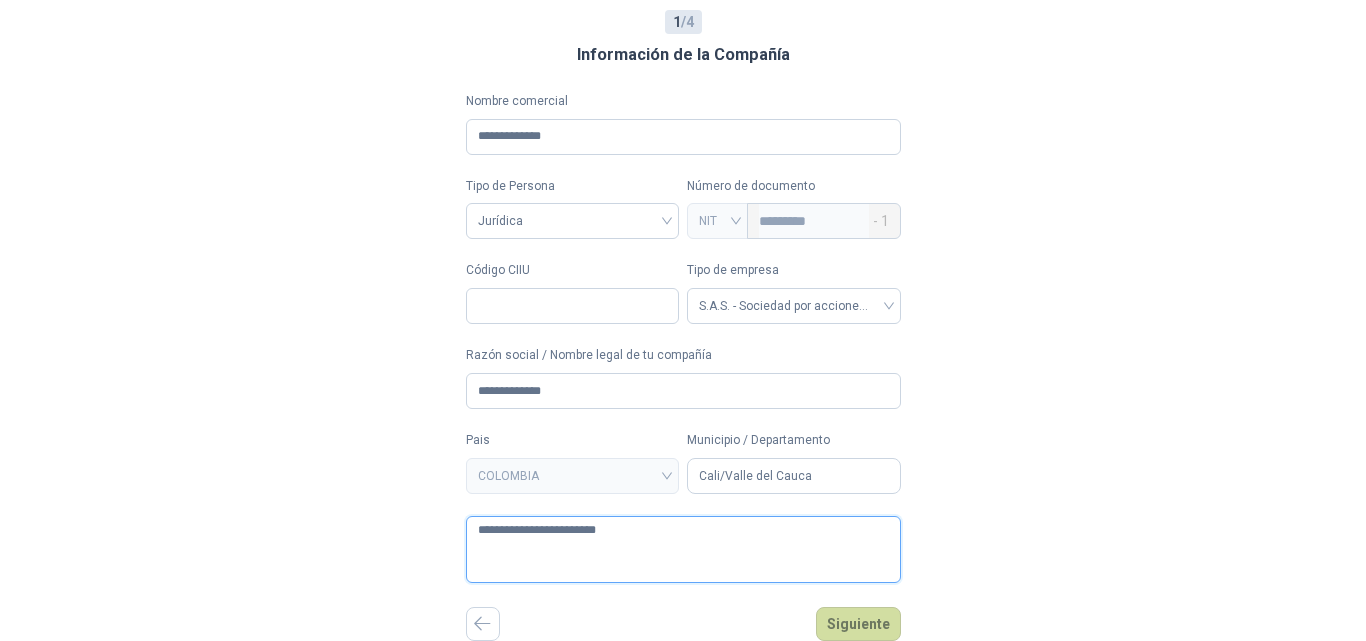 type on "**********" 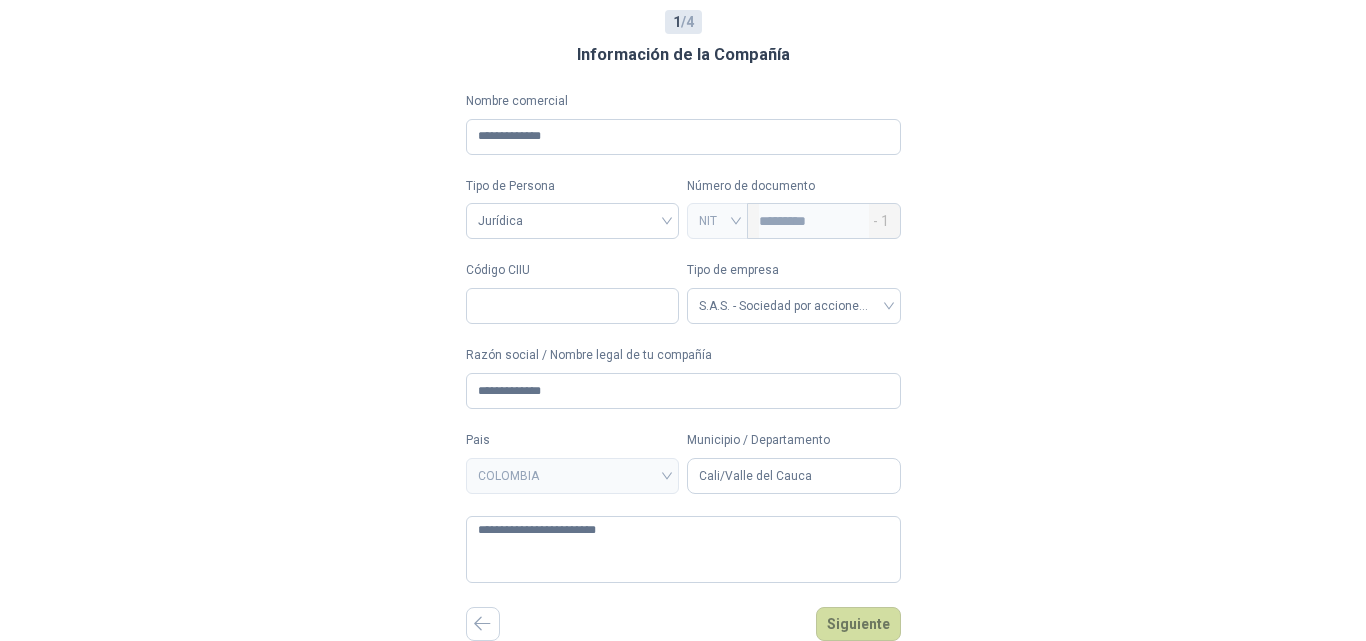 click on "**********" at bounding box center [683, 274] 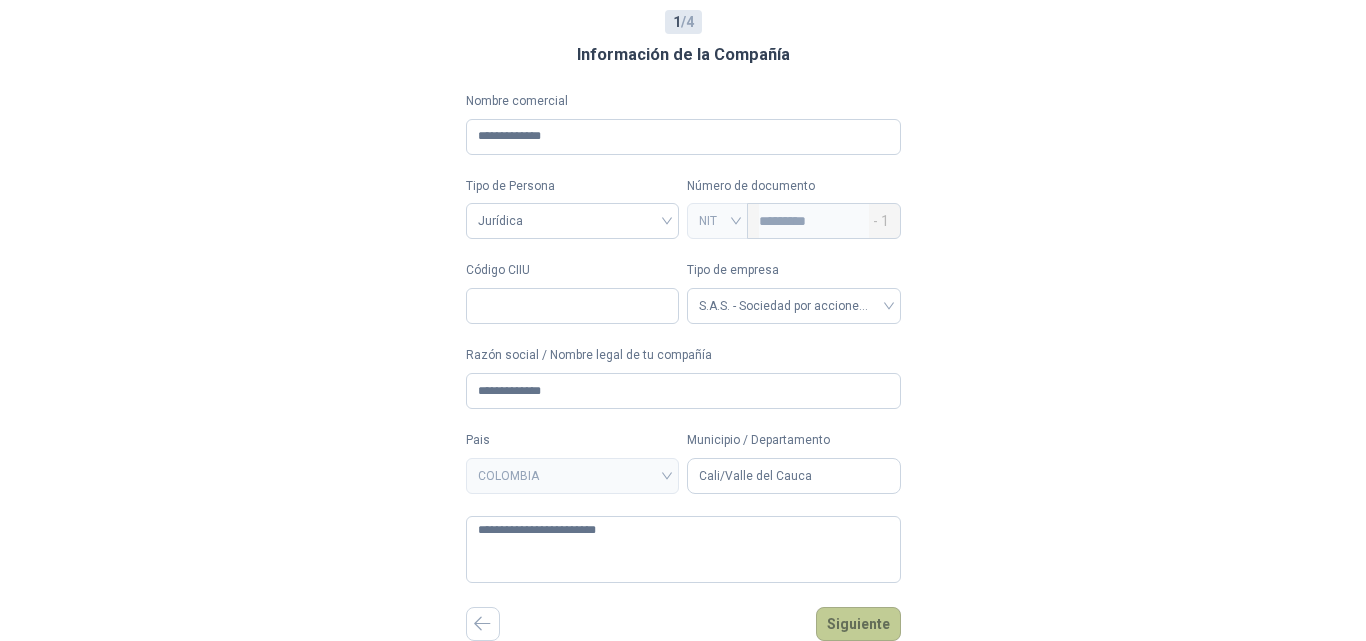click on "Siguiente" at bounding box center (858, 624) 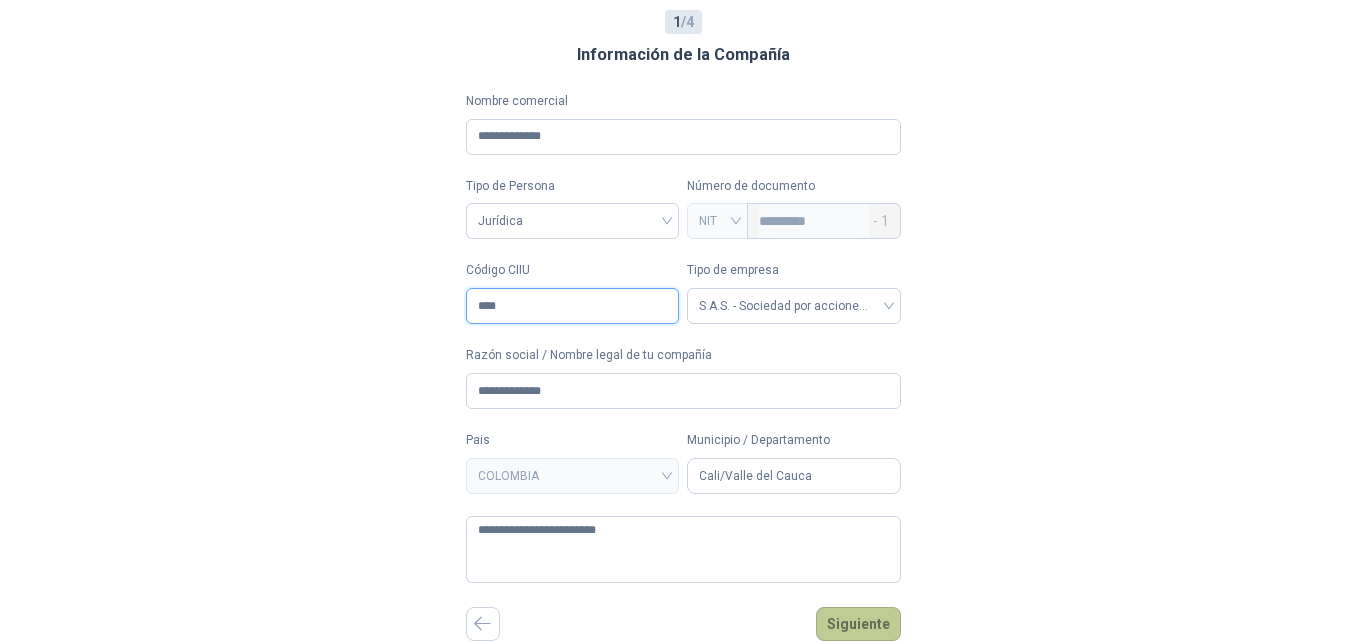 type on "****" 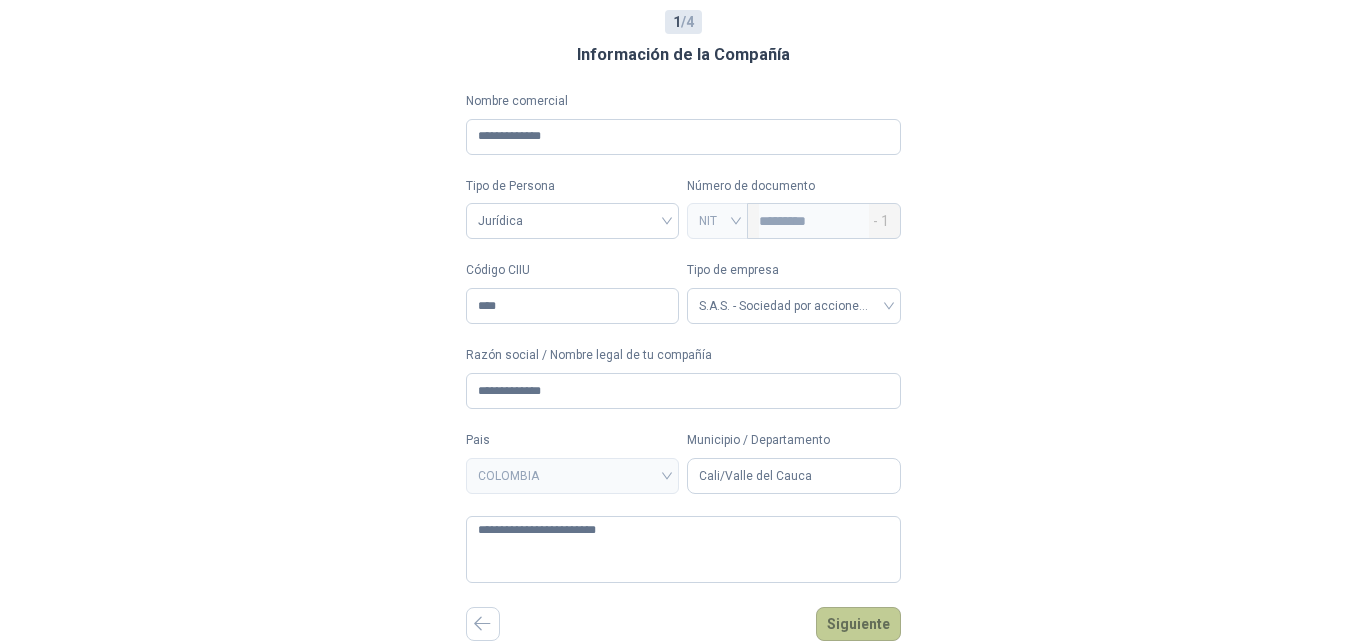click on "Siguiente" at bounding box center (858, 624) 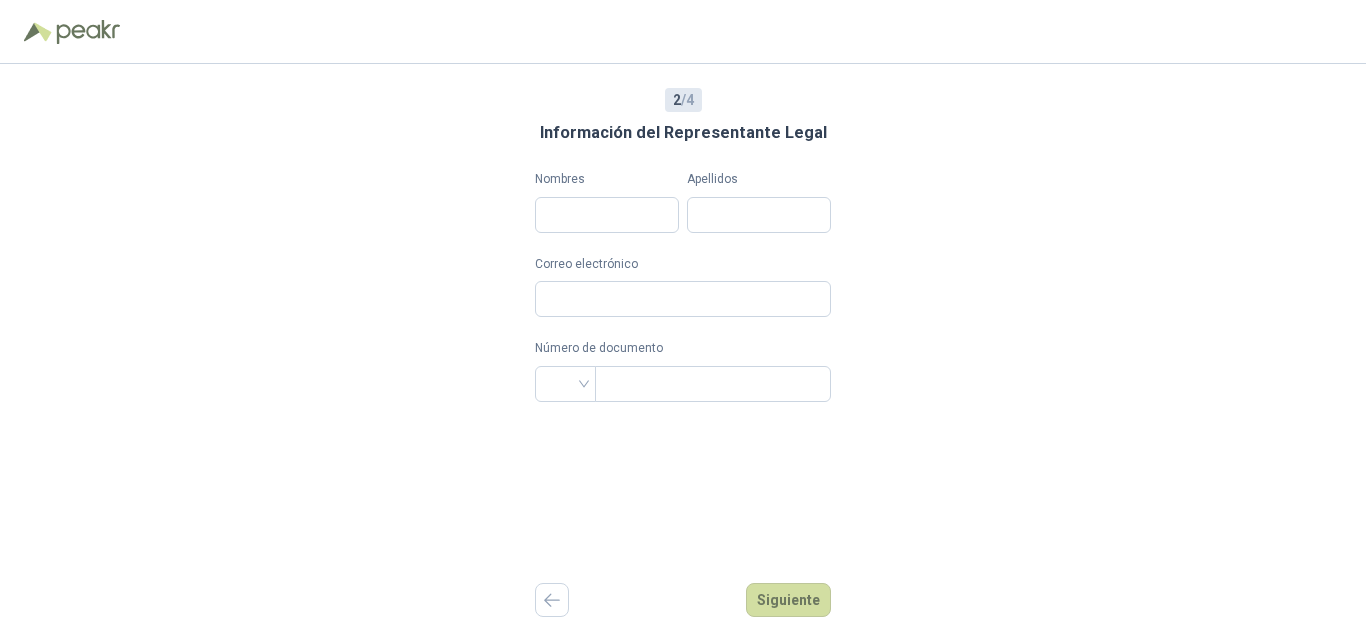 scroll, scrollTop: 0, scrollLeft: 0, axis: both 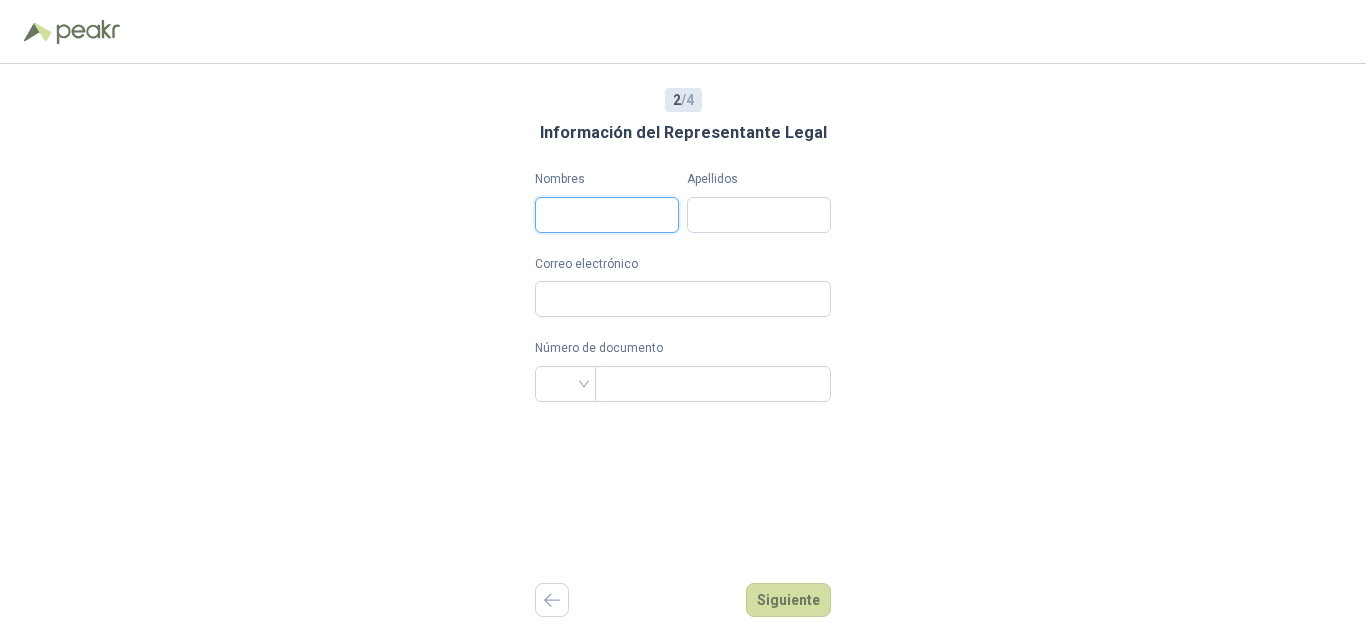 click on "Nombres" at bounding box center (607, 215) 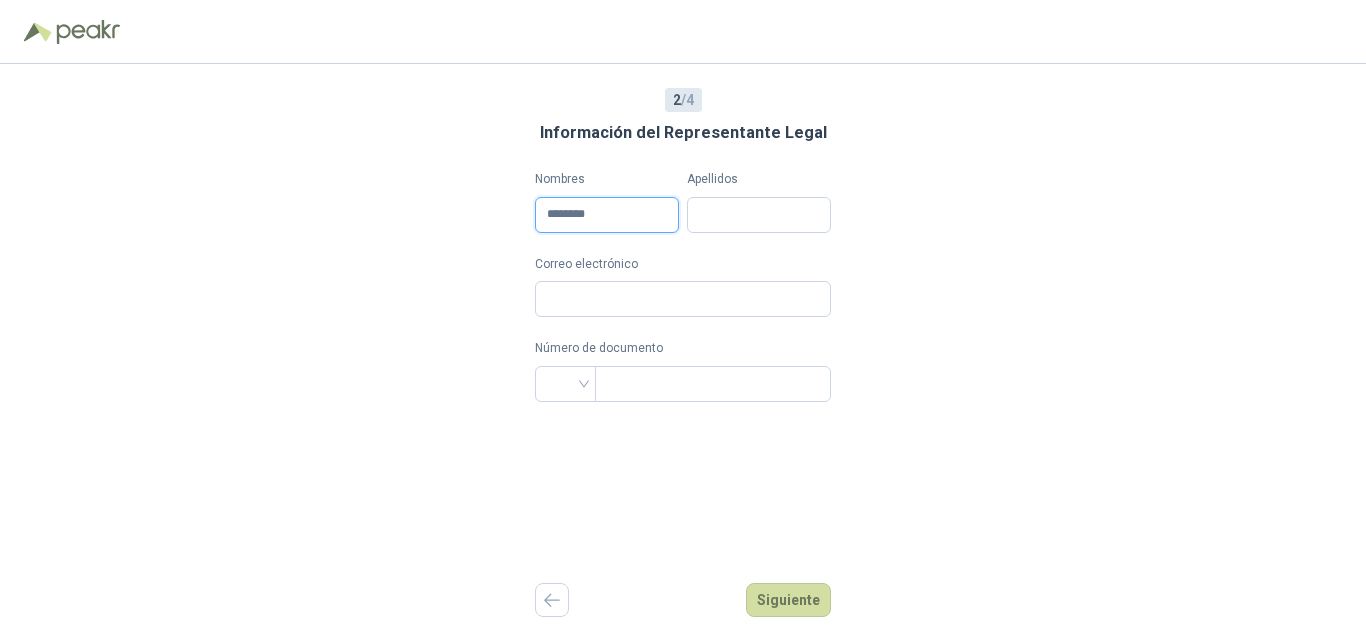 type on "********" 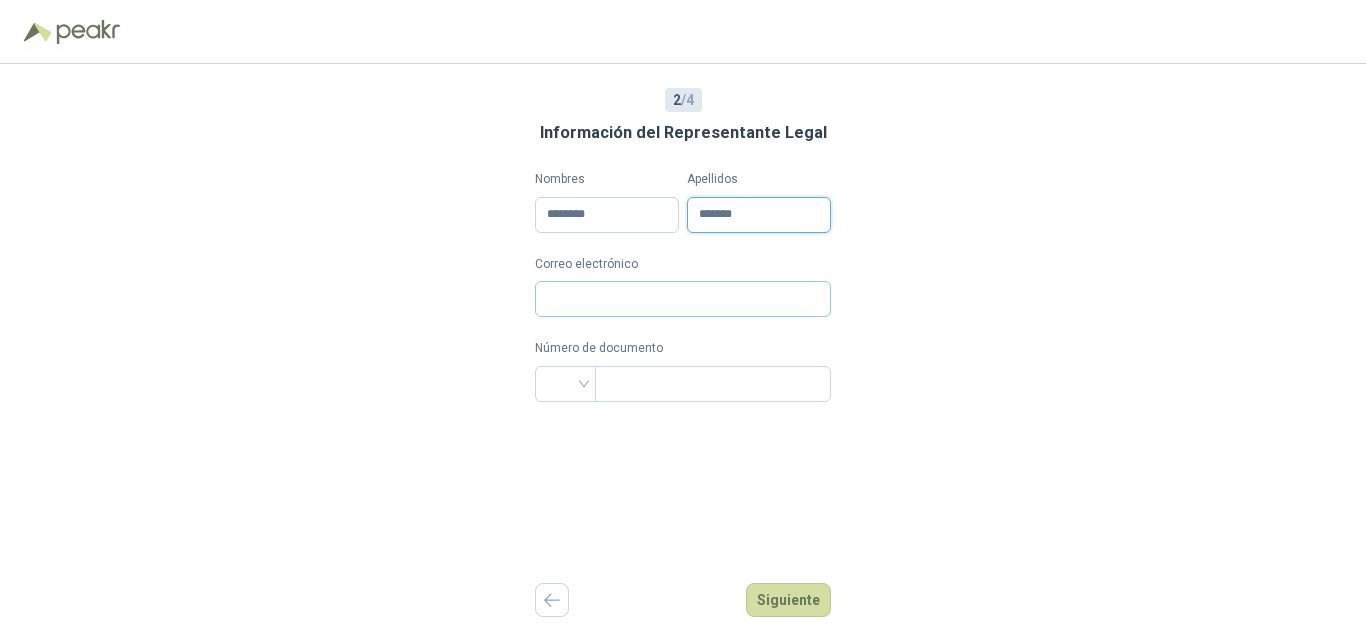 type on "*******" 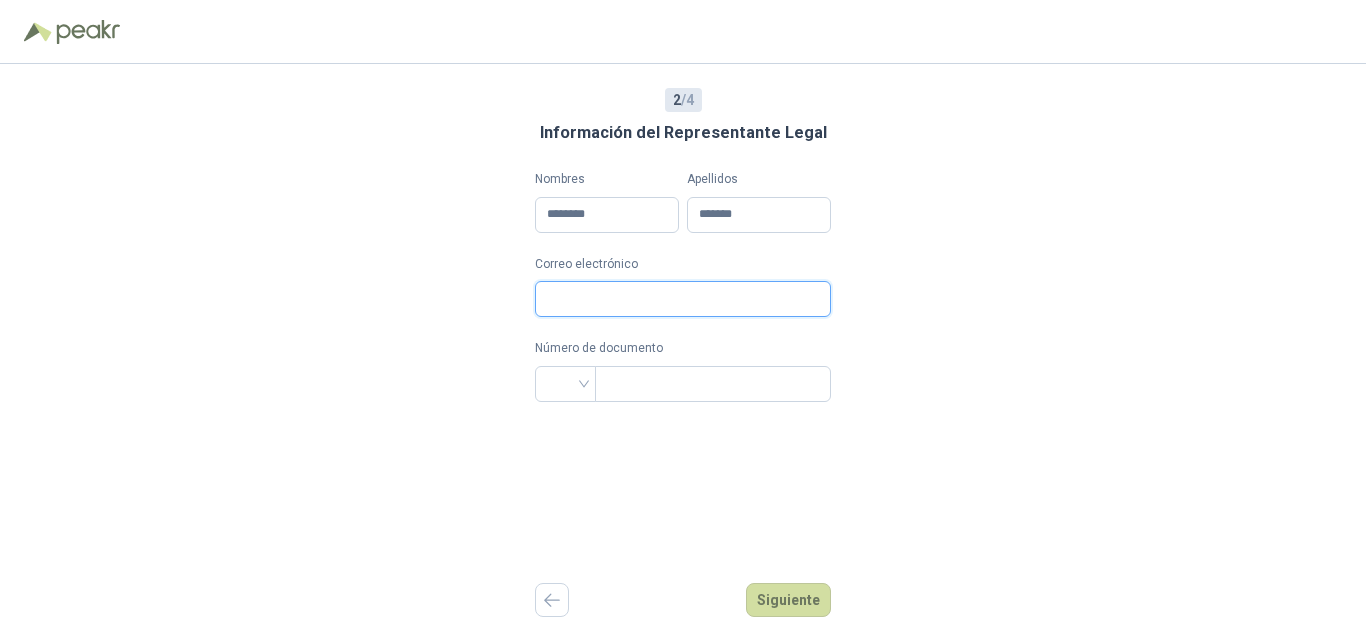 click on "Correo electrónico" at bounding box center [683, 299] 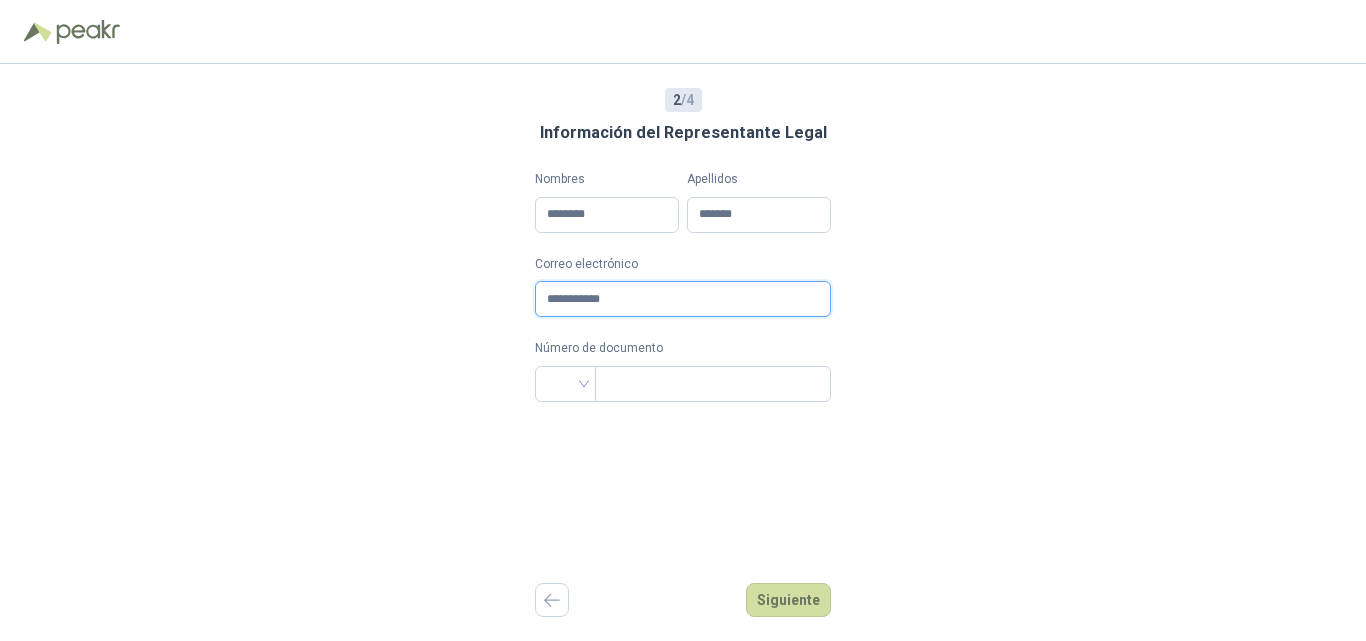 type on "**********" 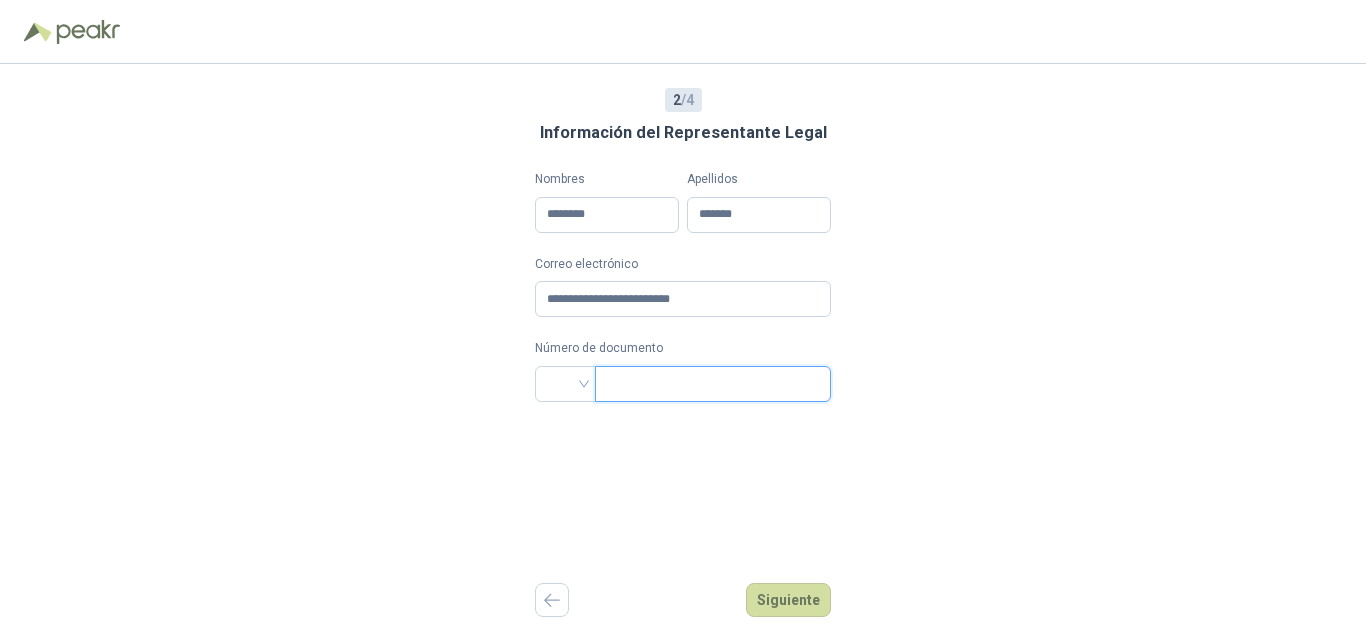 click at bounding box center [711, 384] 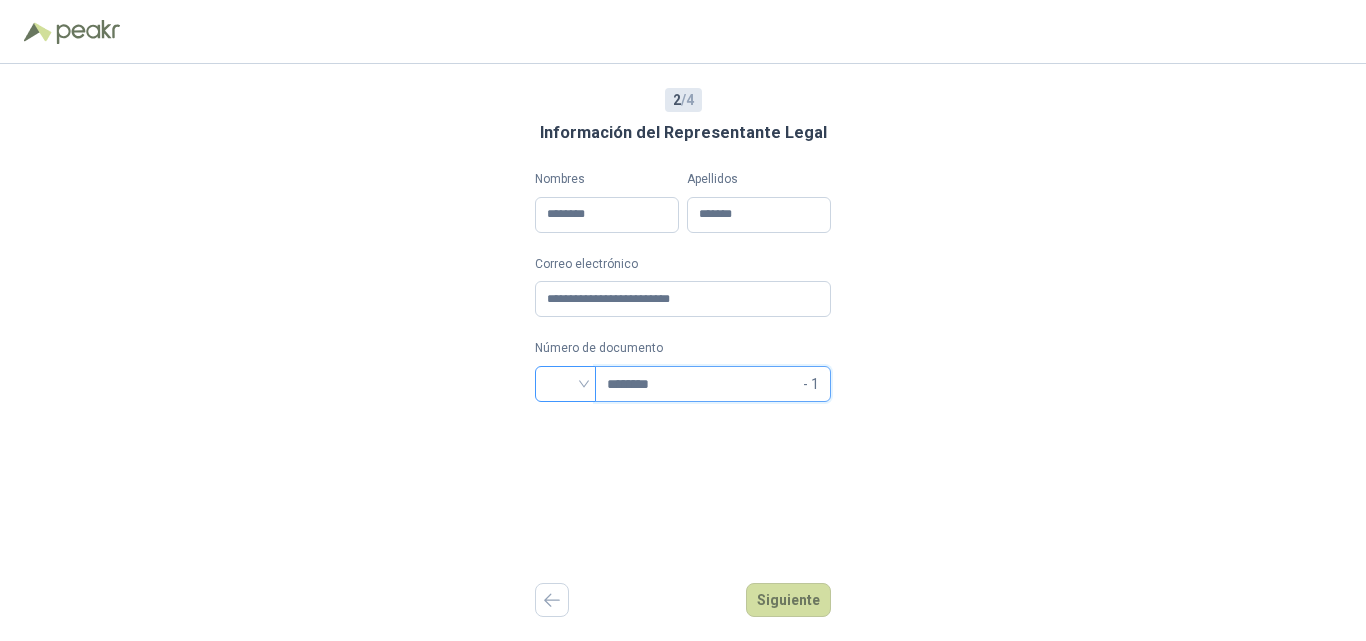 click at bounding box center [565, 384] 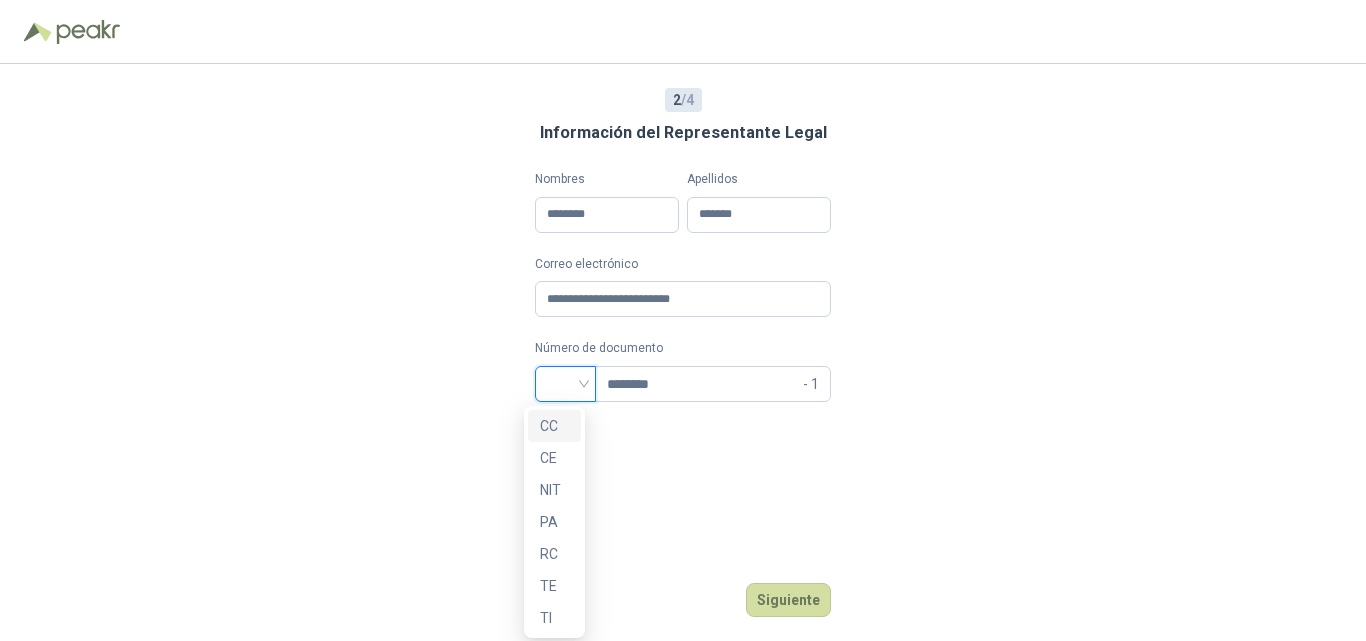 click on "CC" at bounding box center (554, 426) 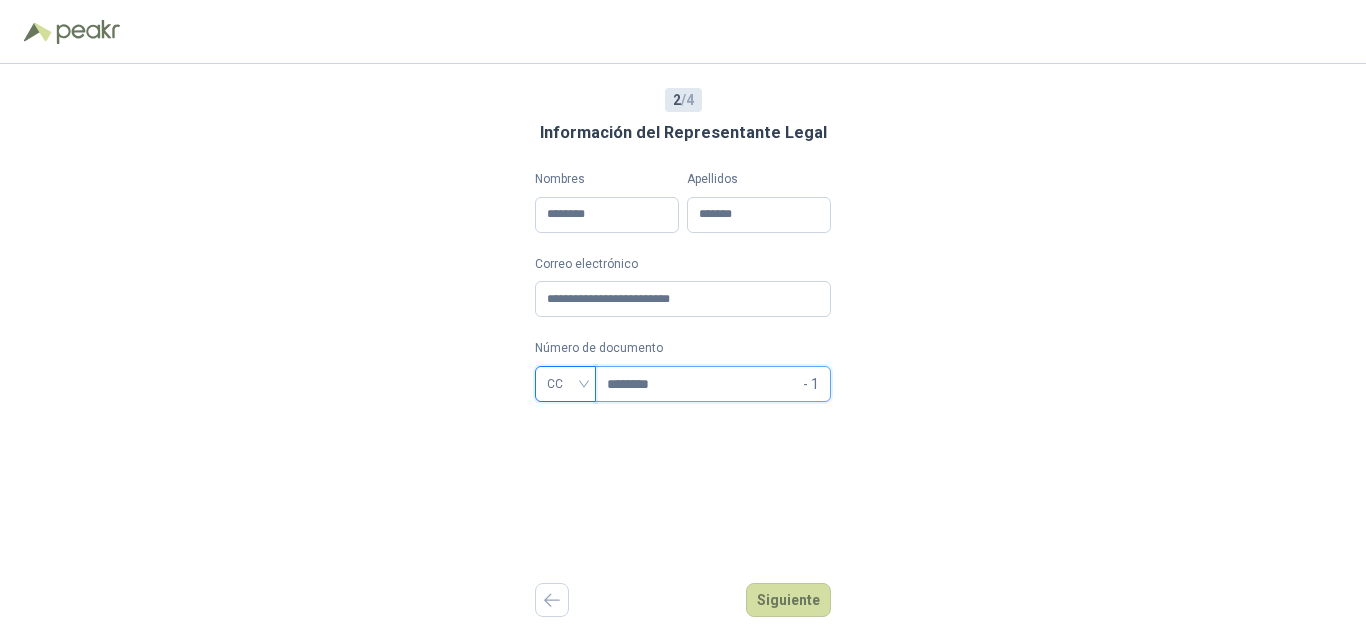 click on "********" at bounding box center [703, 384] 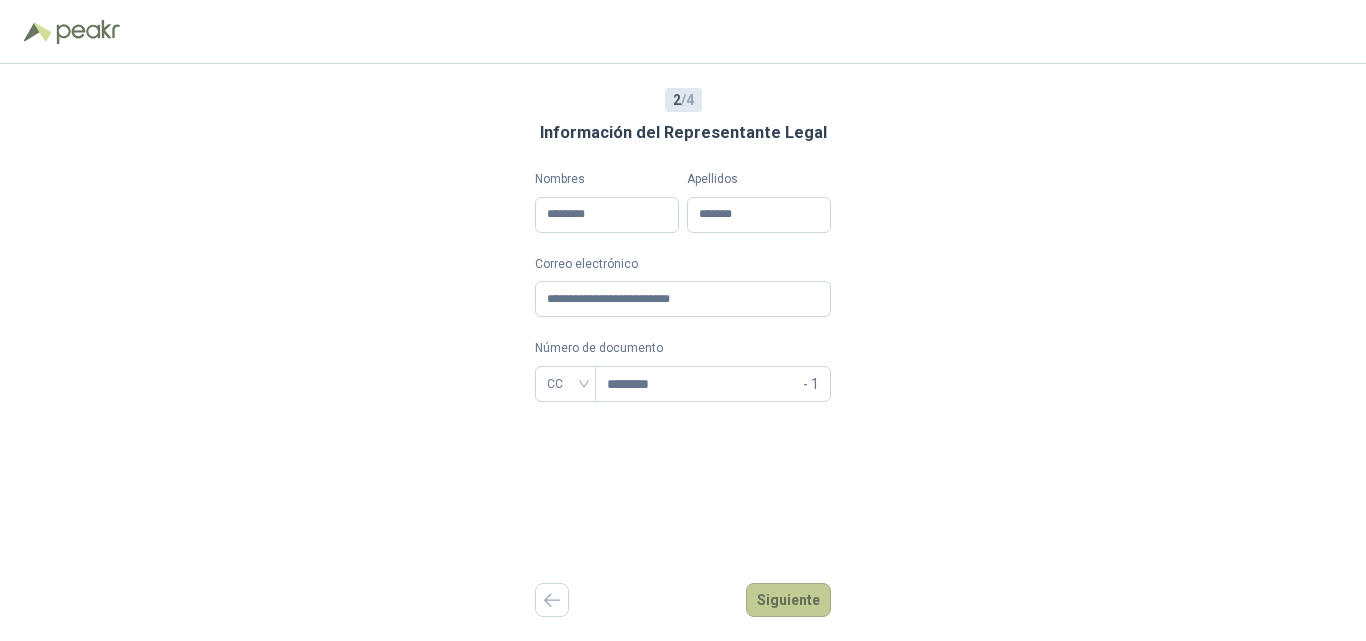 click on "Siguiente" at bounding box center (788, 600) 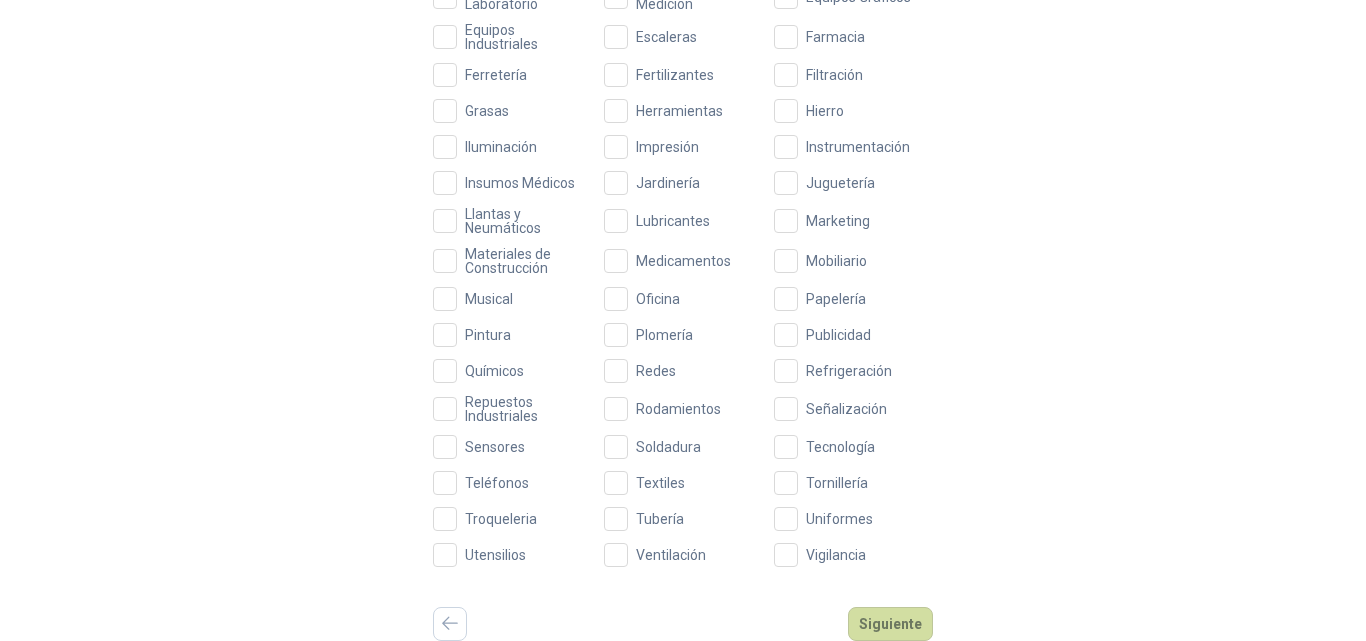 scroll, scrollTop: 550, scrollLeft: 0, axis: vertical 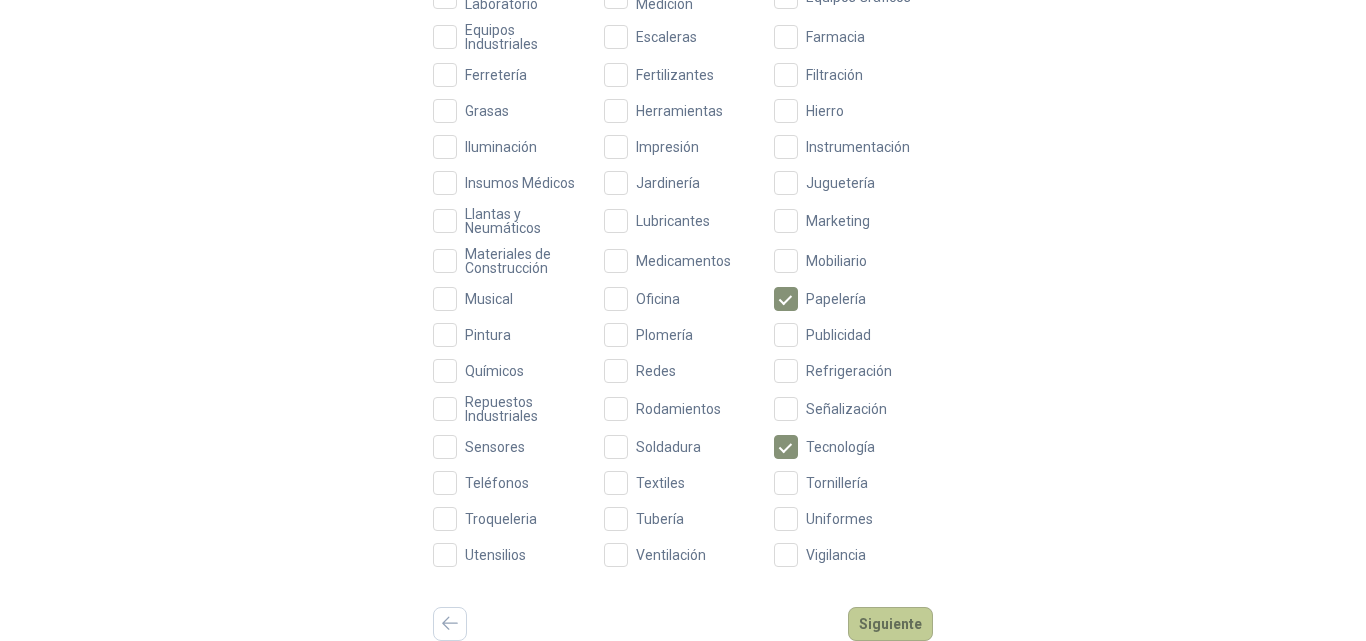 click on "Siguiente" at bounding box center [890, 624] 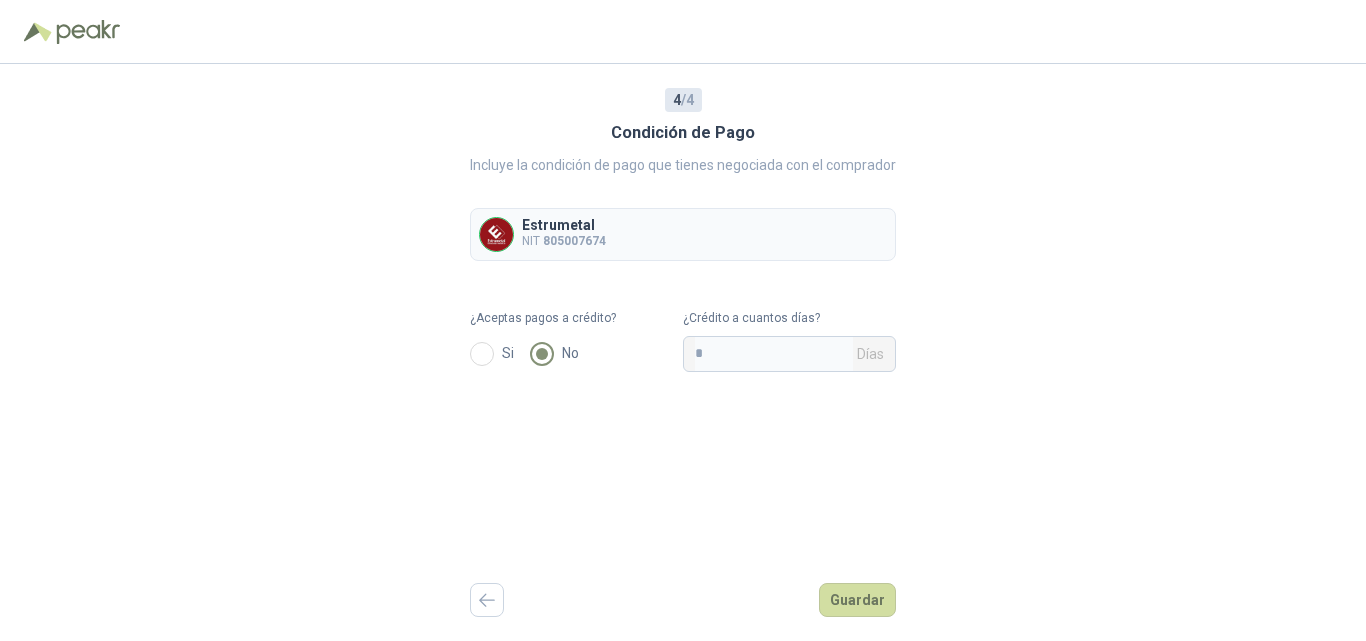scroll, scrollTop: 0, scrollLeft: 0, axis: both 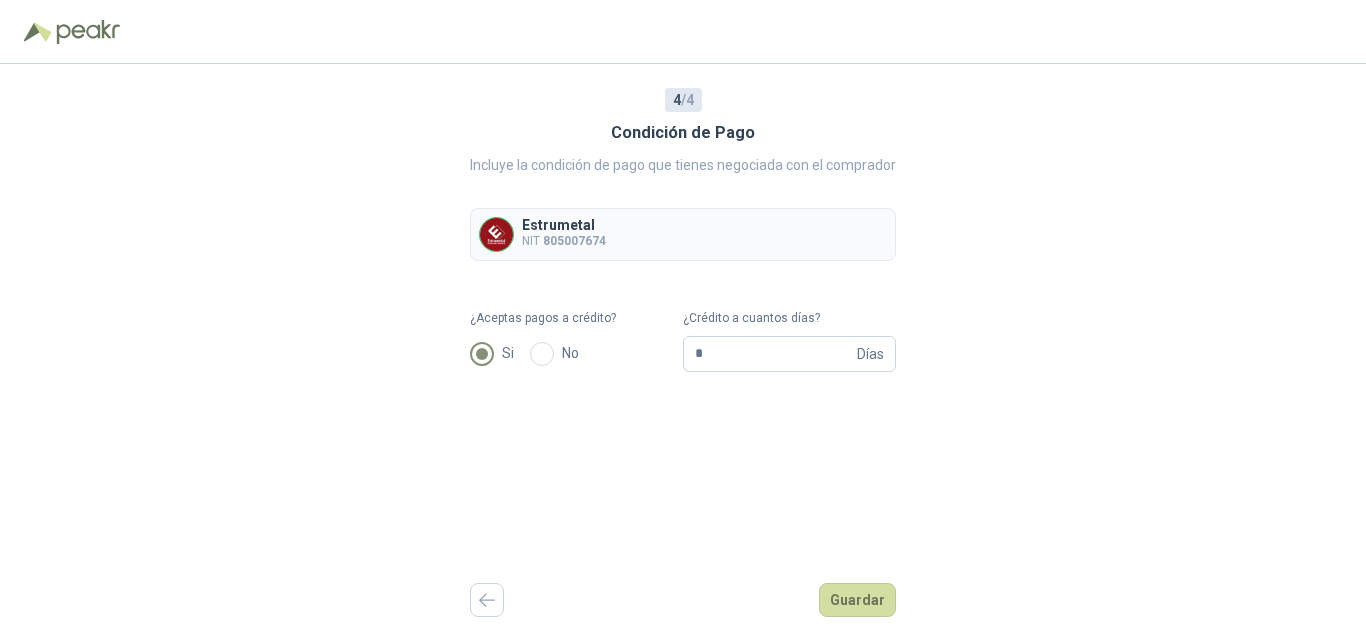 drag, startPoint x: 614, startPoint y: 428, endPoint x: 687, endPoint y: 398, distance: 78.92401 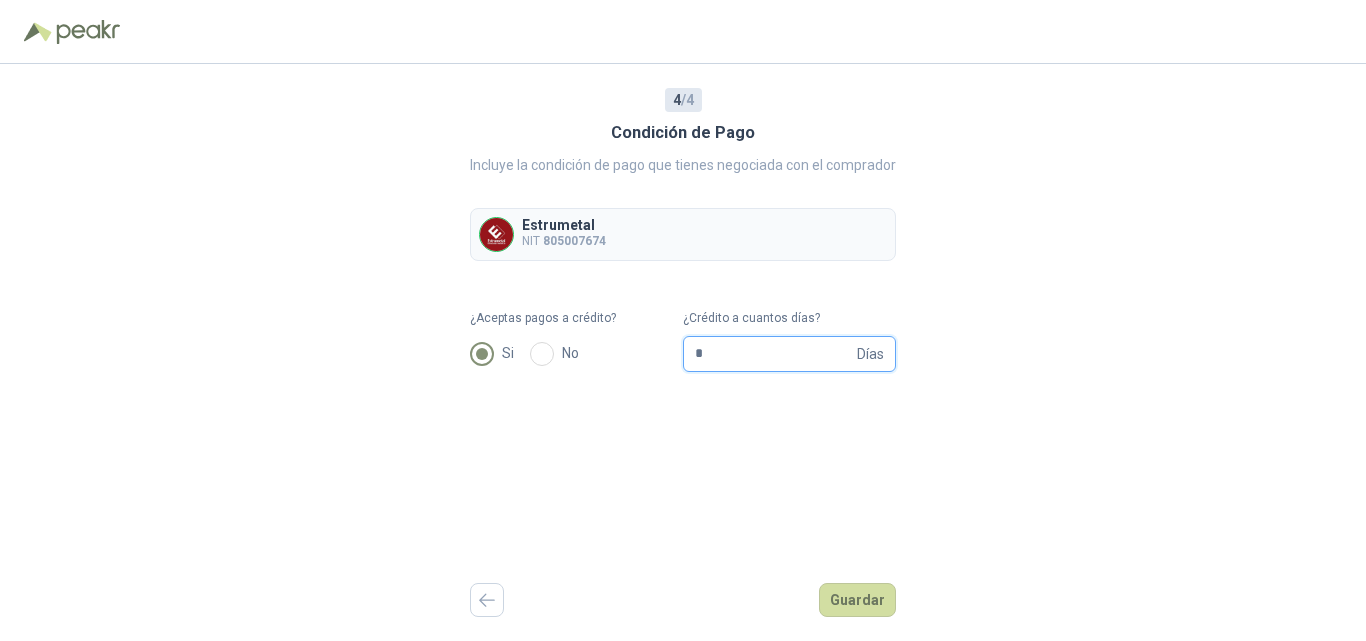 click on "*" at bounding box center (774, 354) 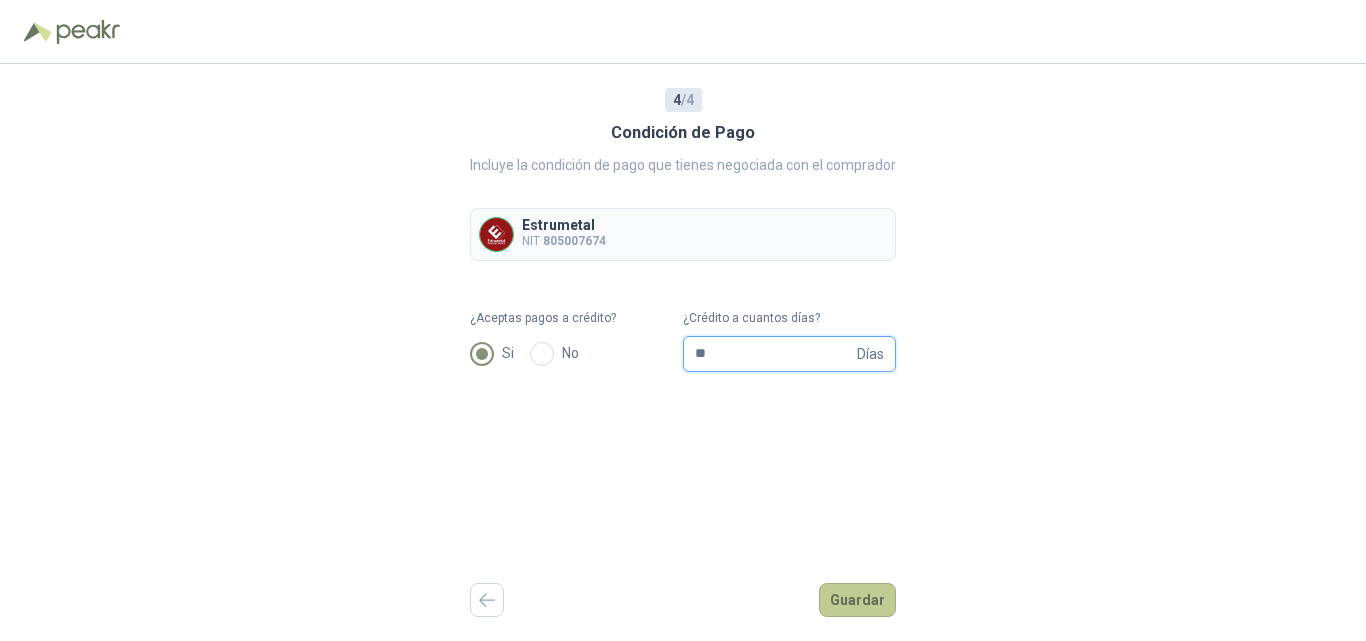 type on "**" 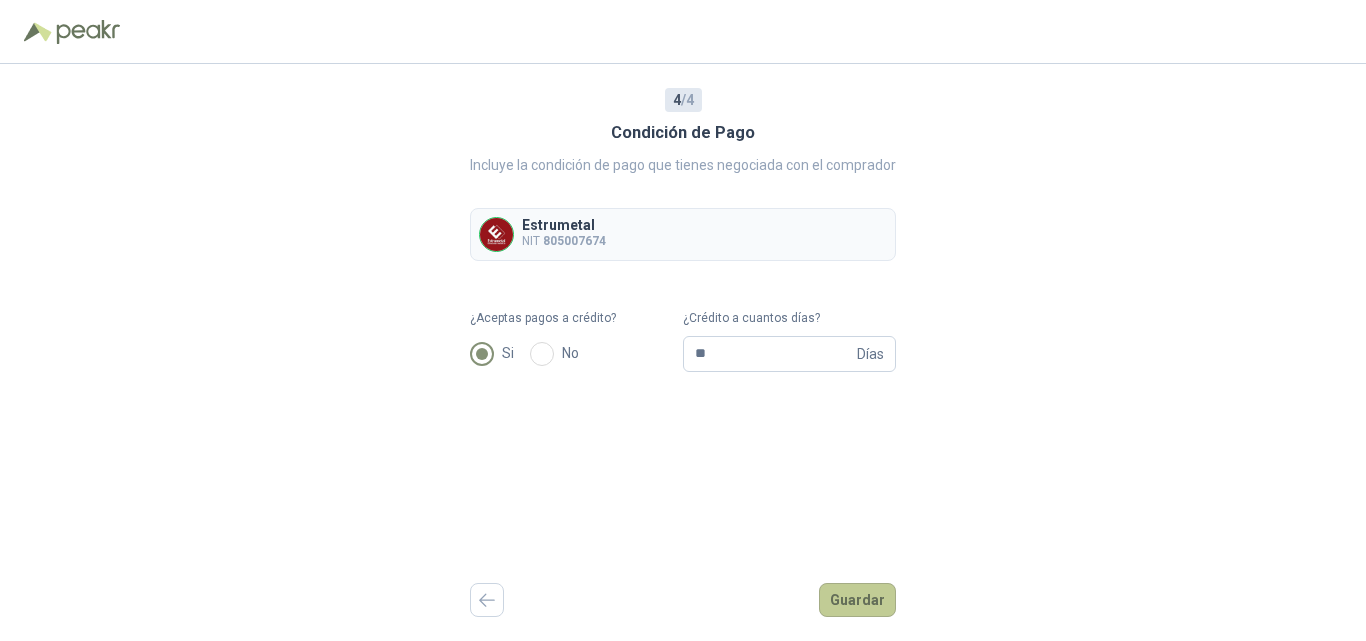 click on "Guardar" at bounding box center (857, 600) 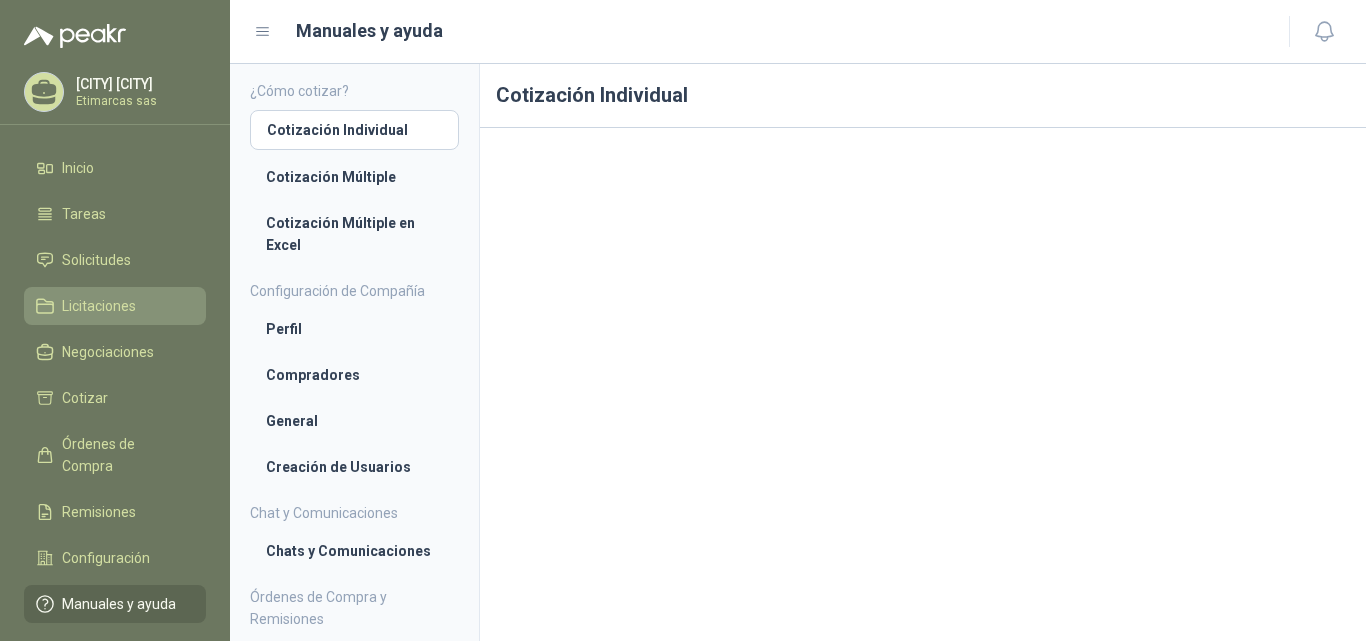 click on "Licitaciones" at bounding box center (99, 306) 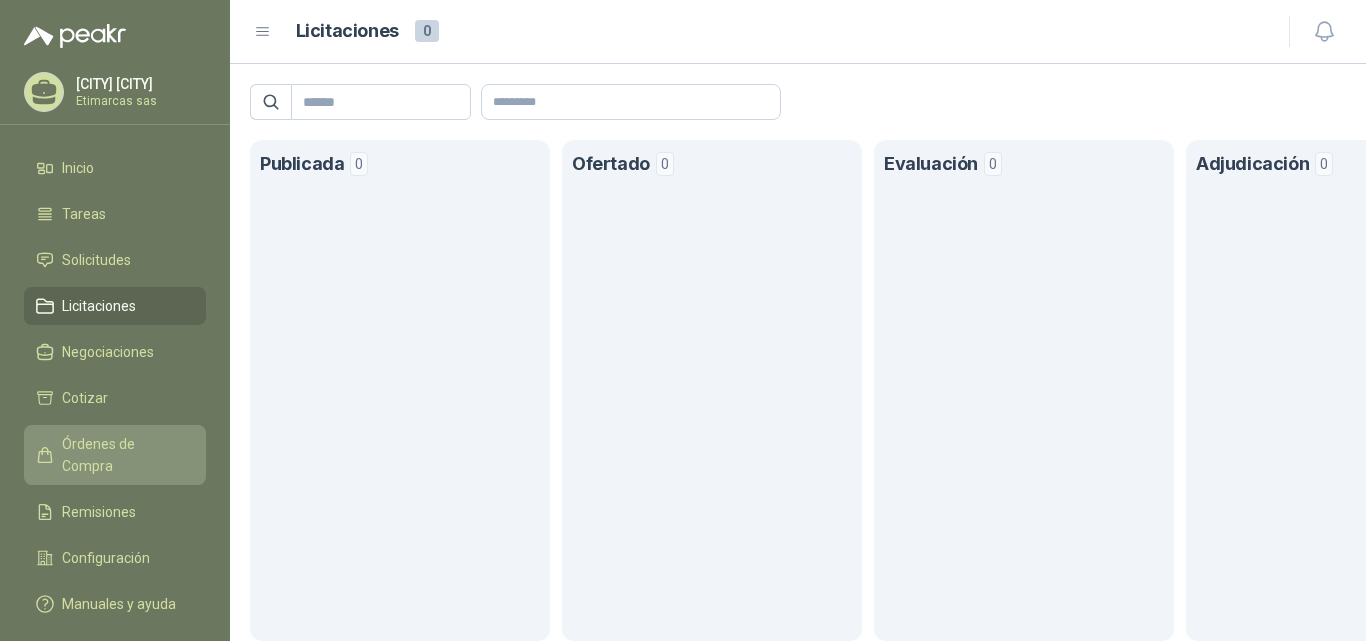 click on "Órdenes de Compra" at bounding box center [124, 455] 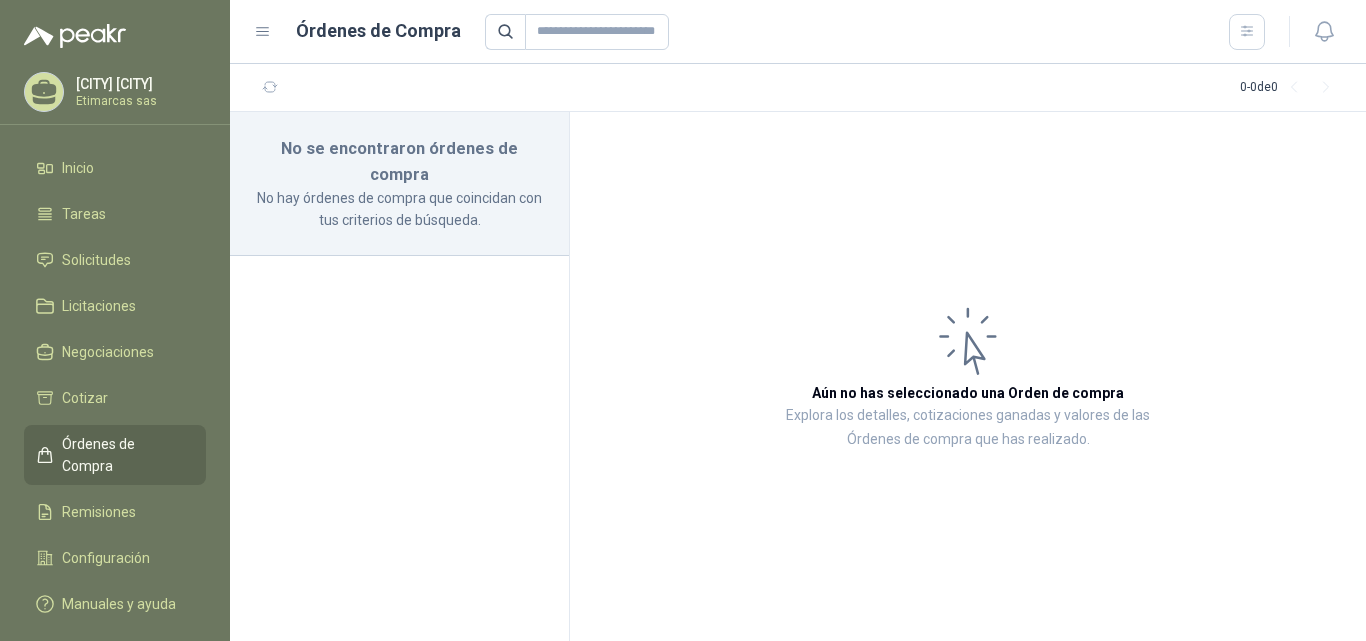 click at bounding box center [75, 36] 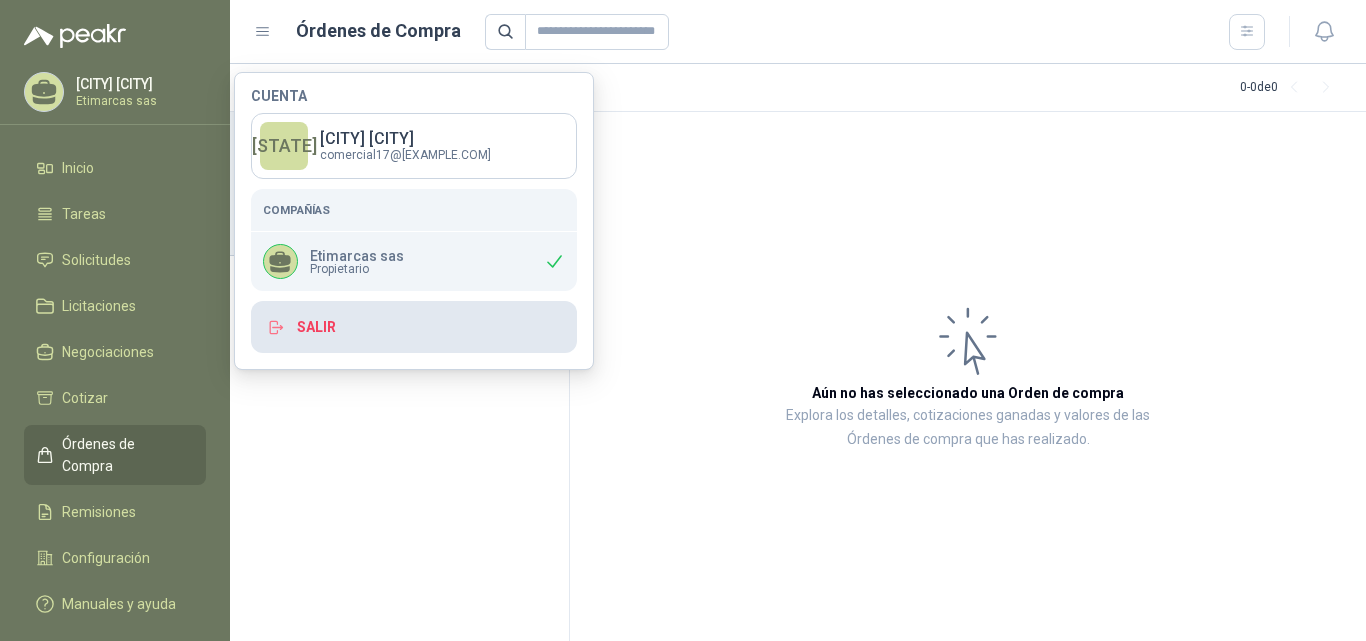 click on "Salir" at bounding box center (414, 327) 